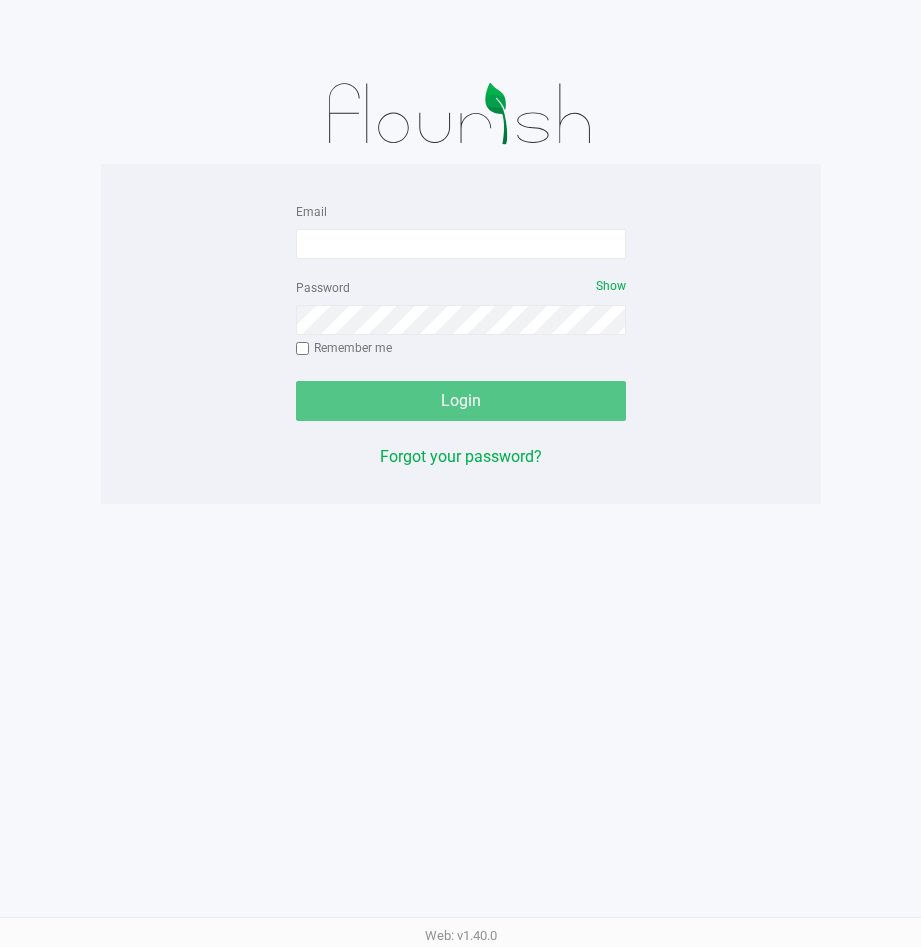 scroll, scrollTop: 0, scrollLeft: 0, axis: both 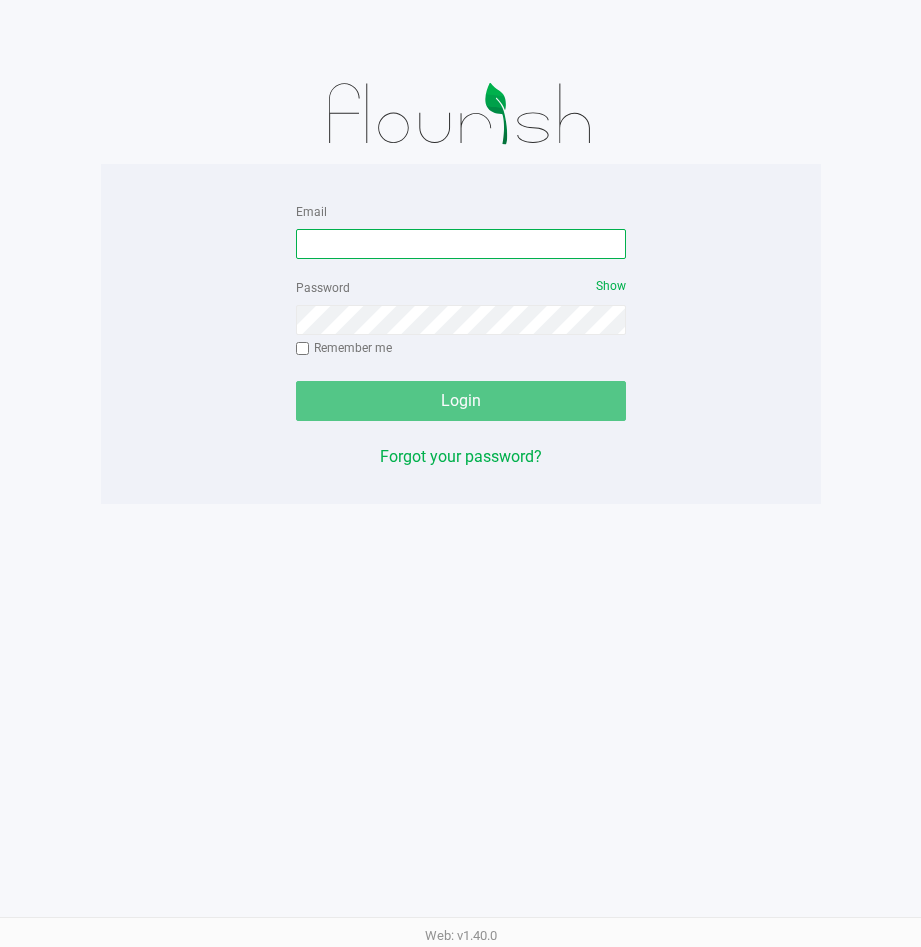 type on "Mgardner@slatercenter.com" 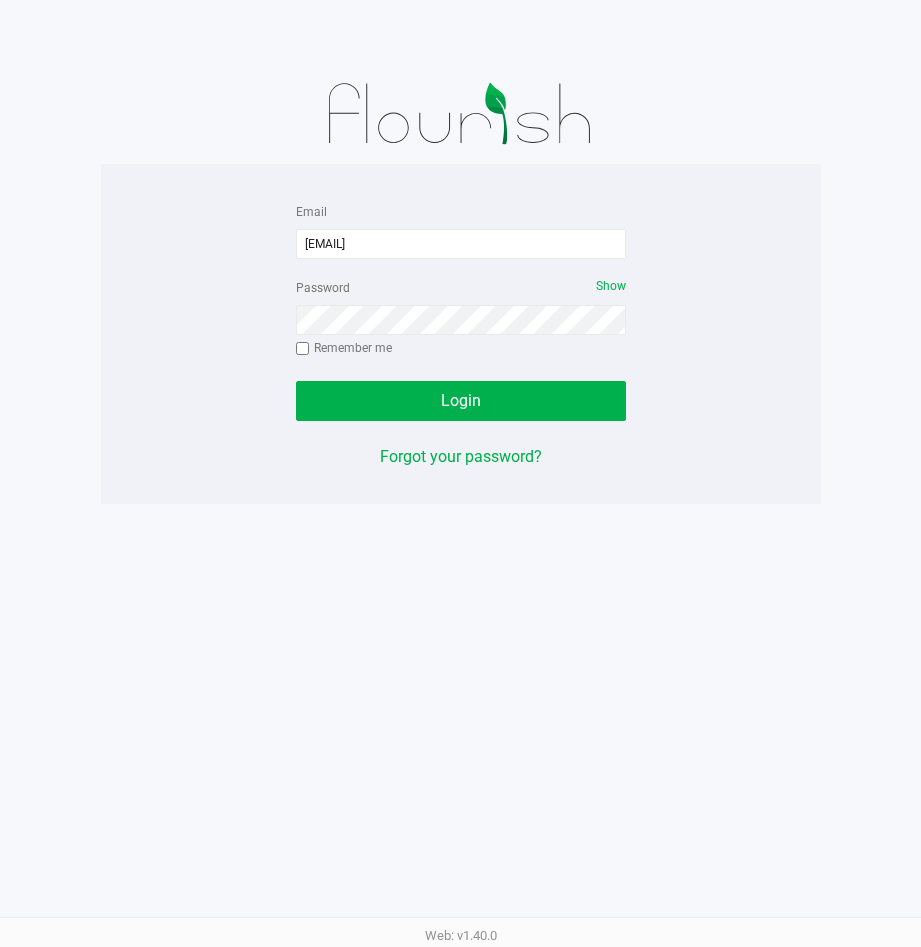 click on "Remember me" 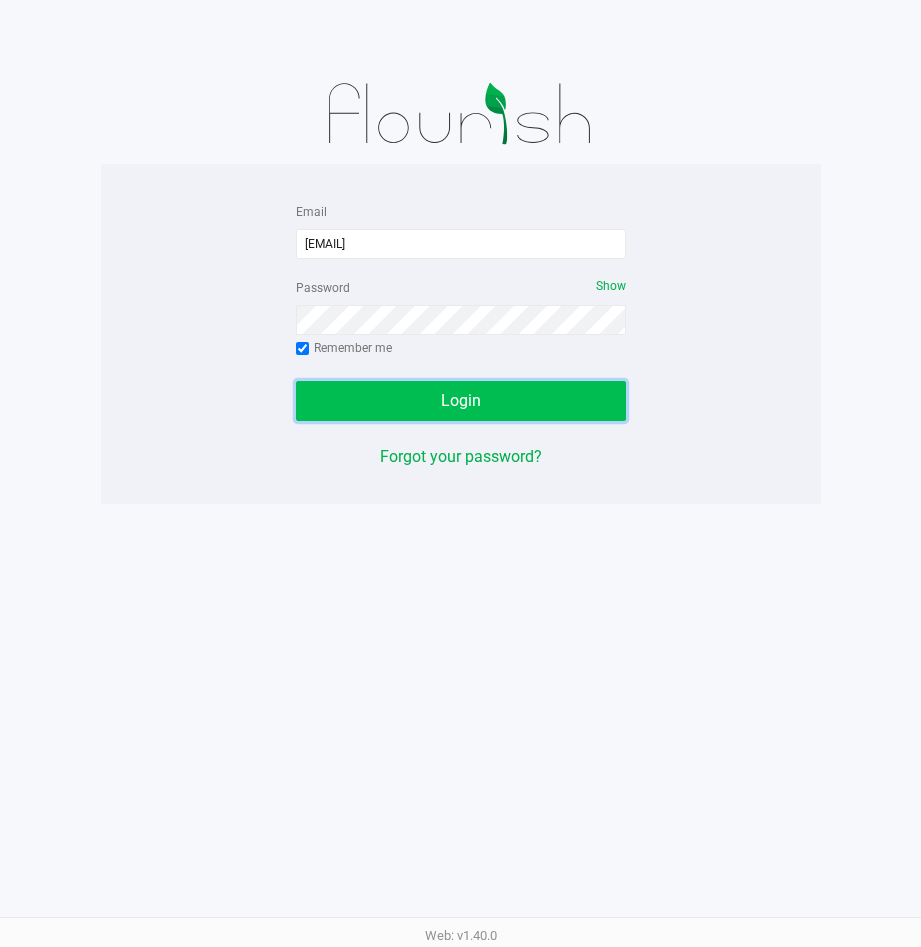 click on "Login" 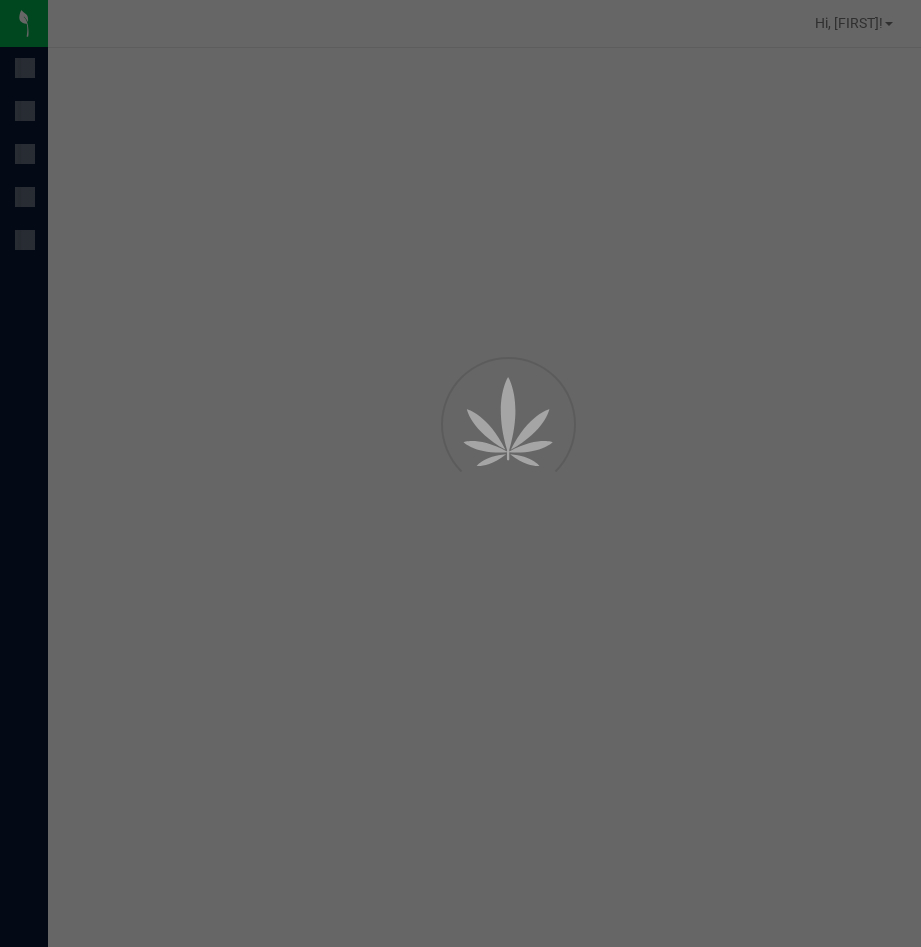 scroll, scrollTop: 0, scrollLeft: 0, axis: both 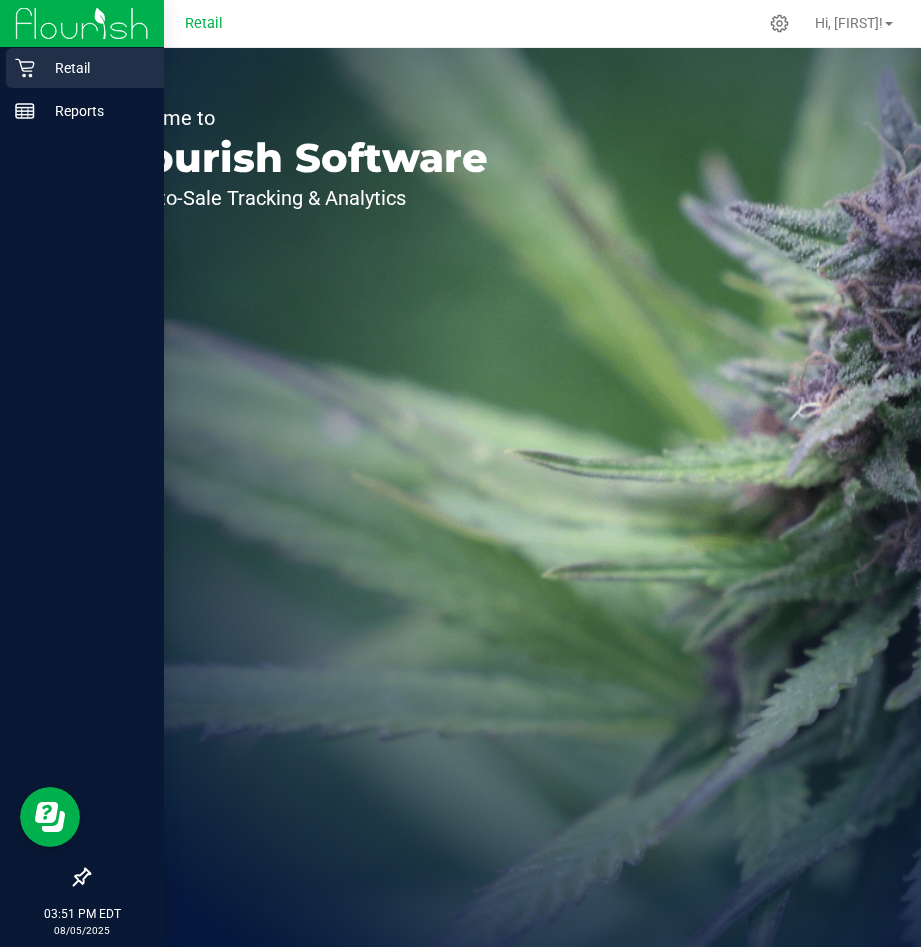 click on "Retail" at bounding box center (85, 68) 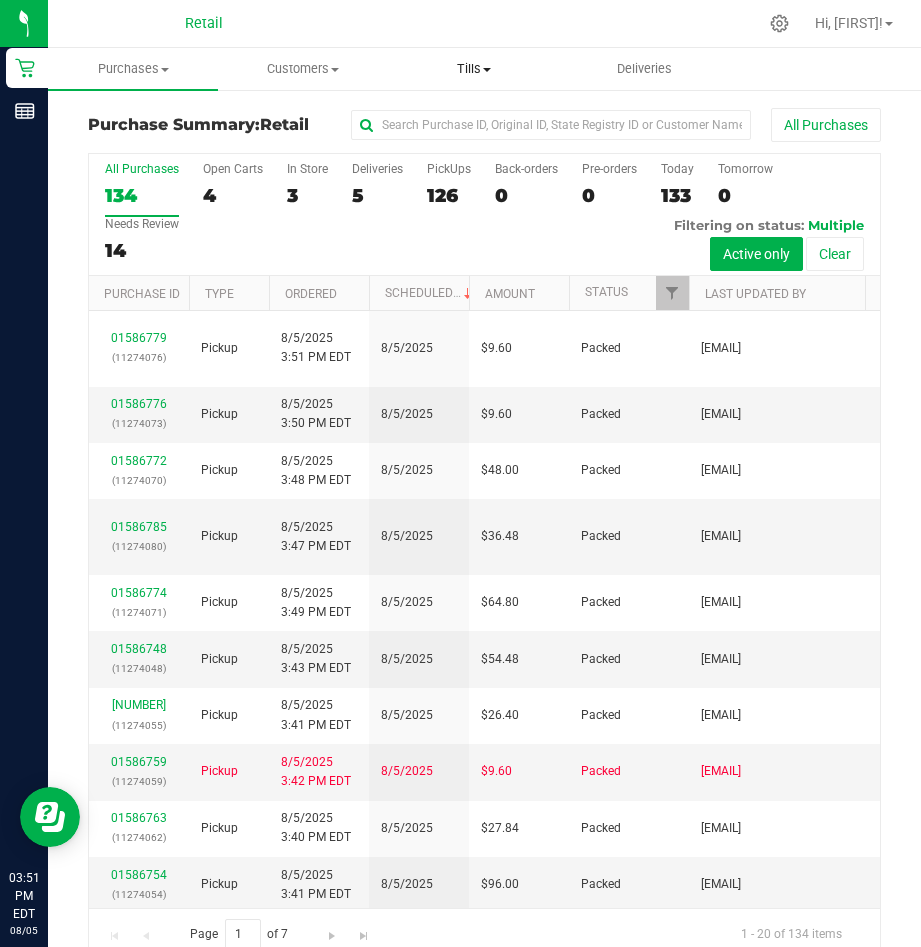 click on "Tills" at bounding box center (474, 69) 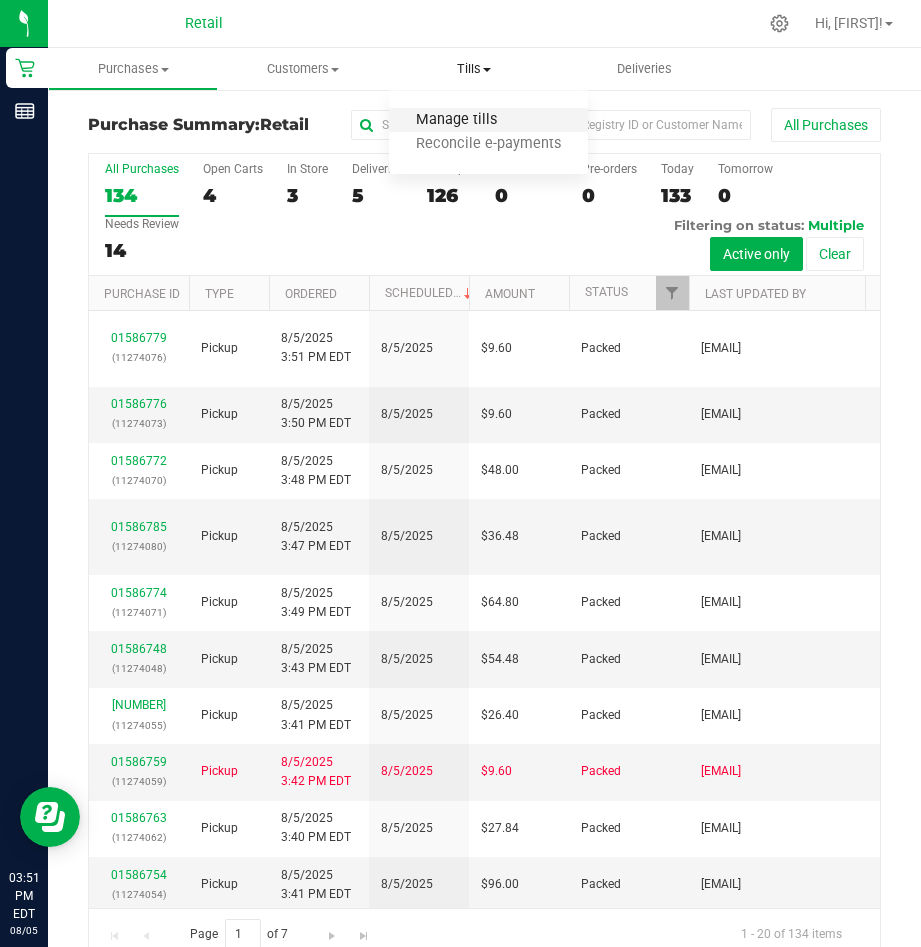 click on "Manage tills" at bounding box center [456, 120] 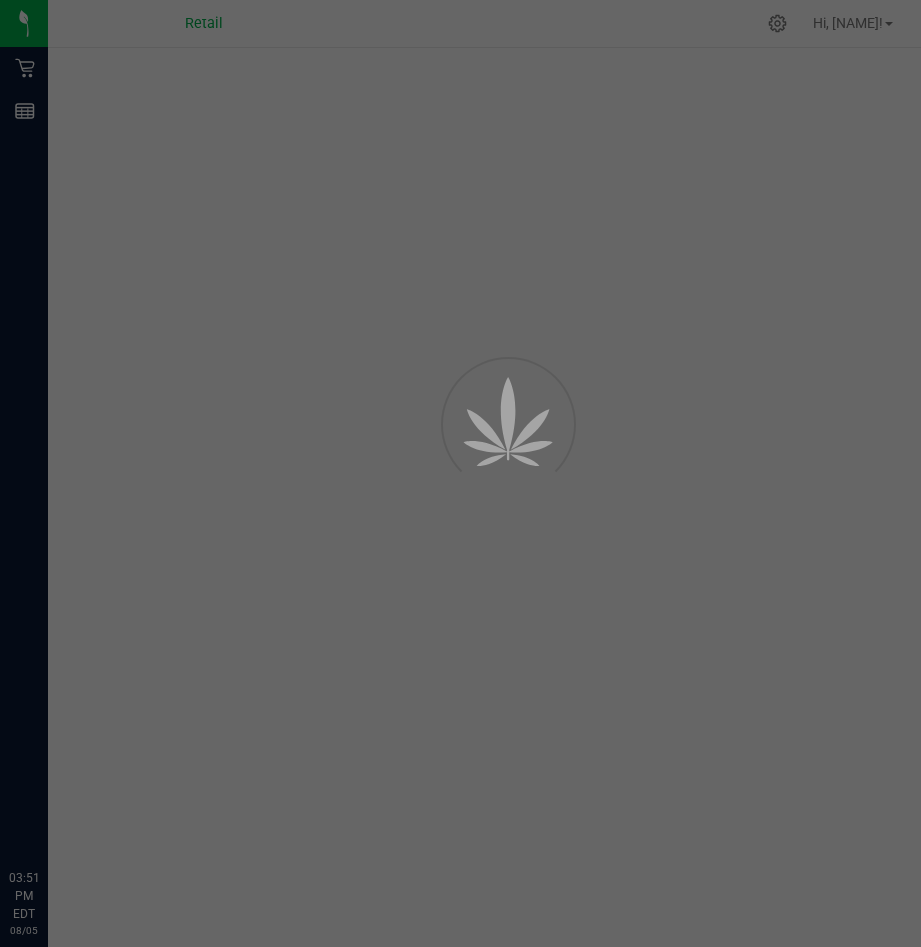 scroll, scrollTop: 0, scrollLeft: 0, axis: both 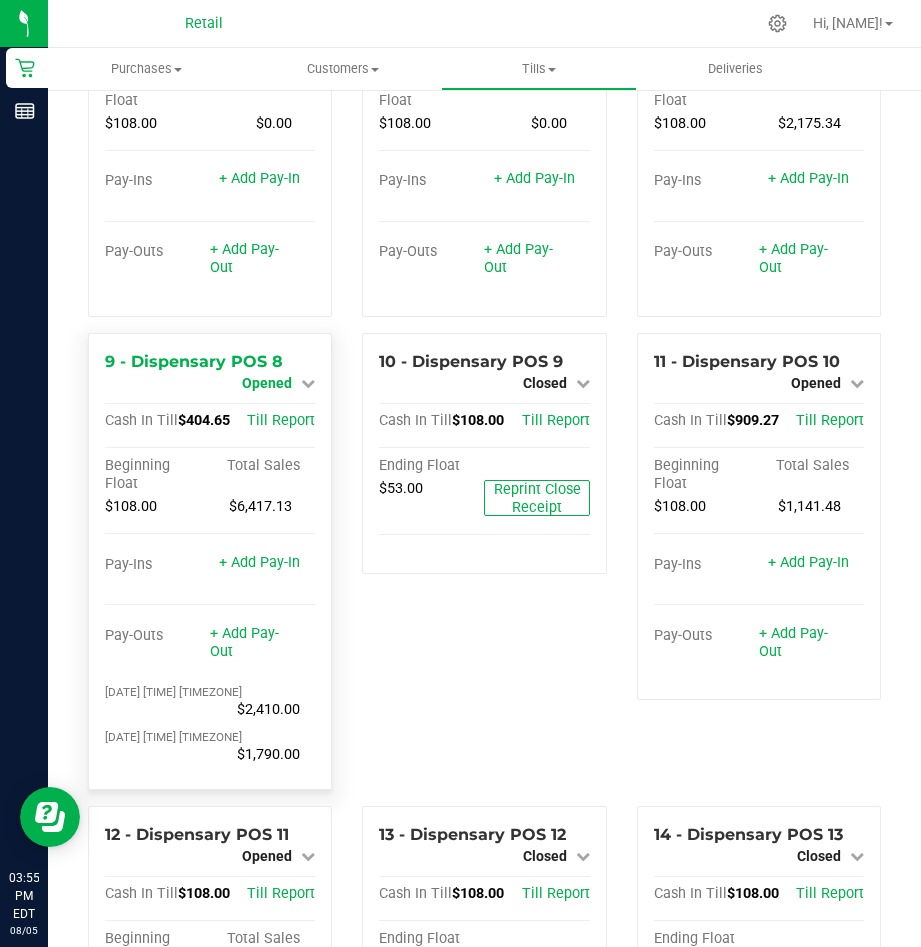 click on "Opened" at bounding box center (267, 383) 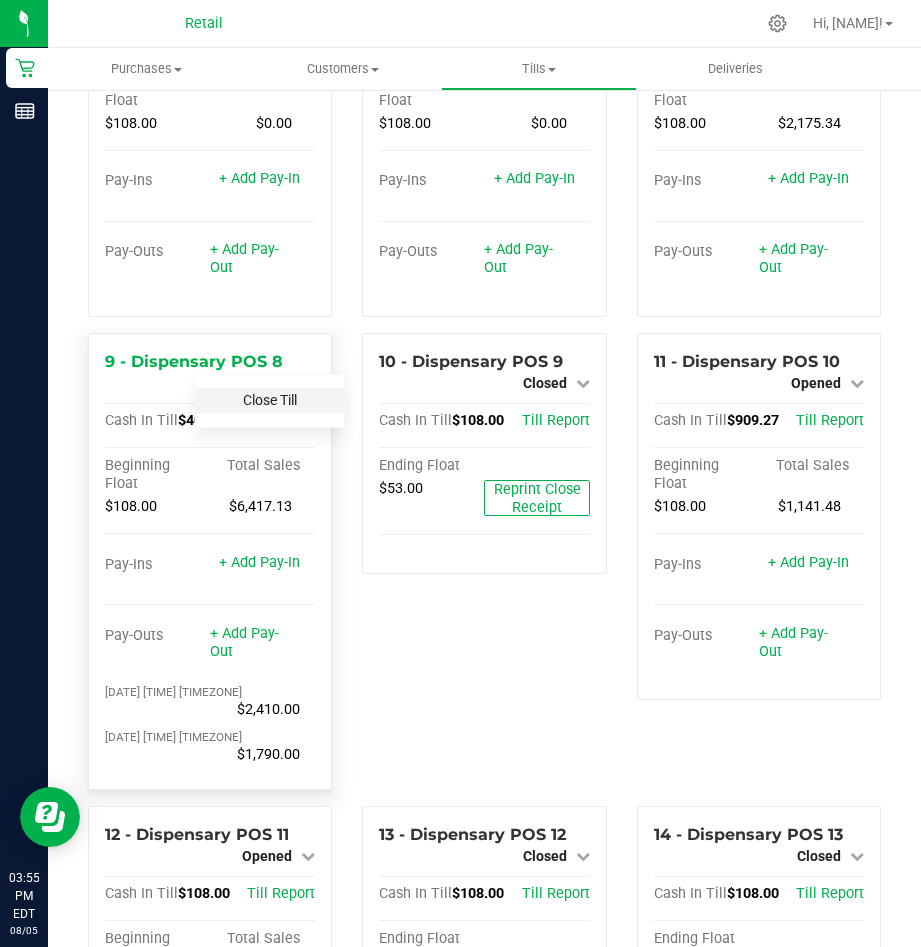 click on "Close Till" at bounding box center [270, 400] 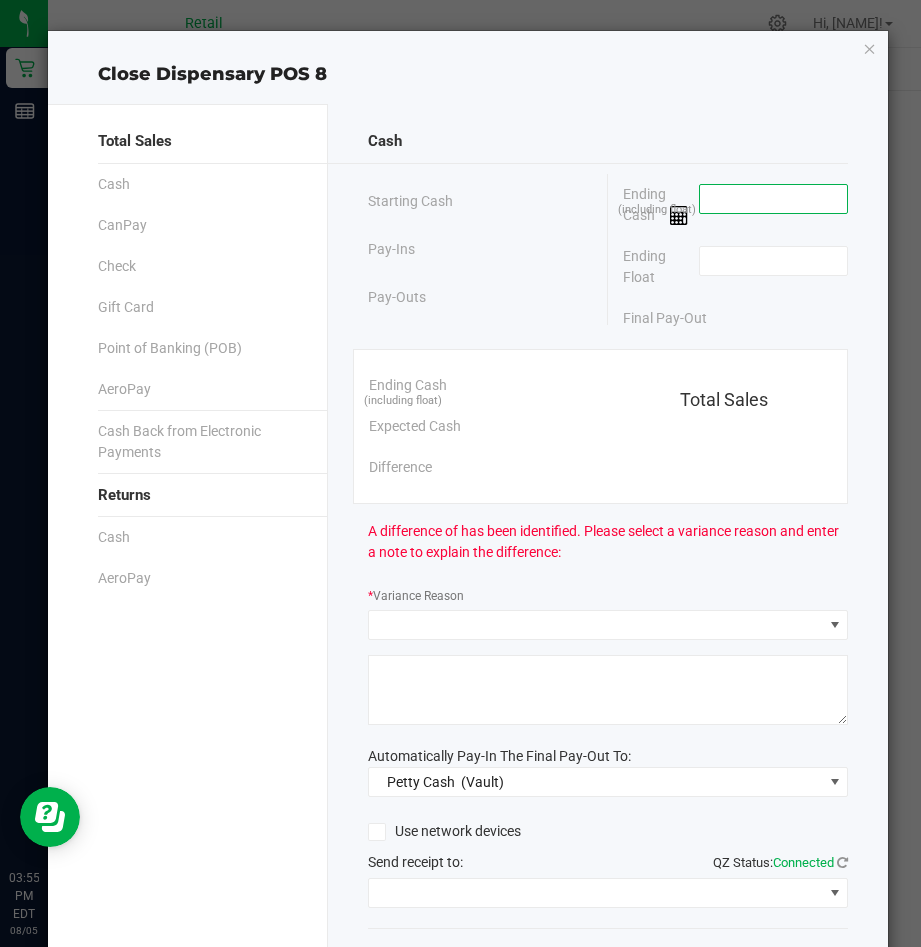 click at bounding box center (773, 199) 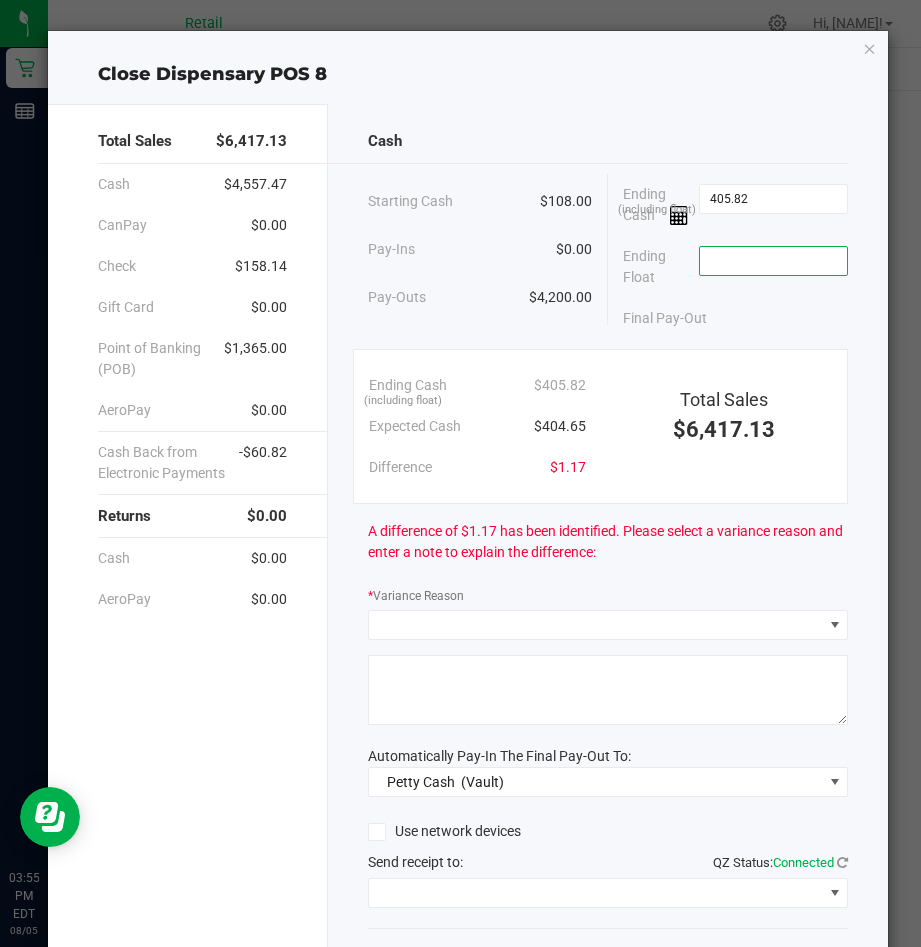 type on "$405.82" 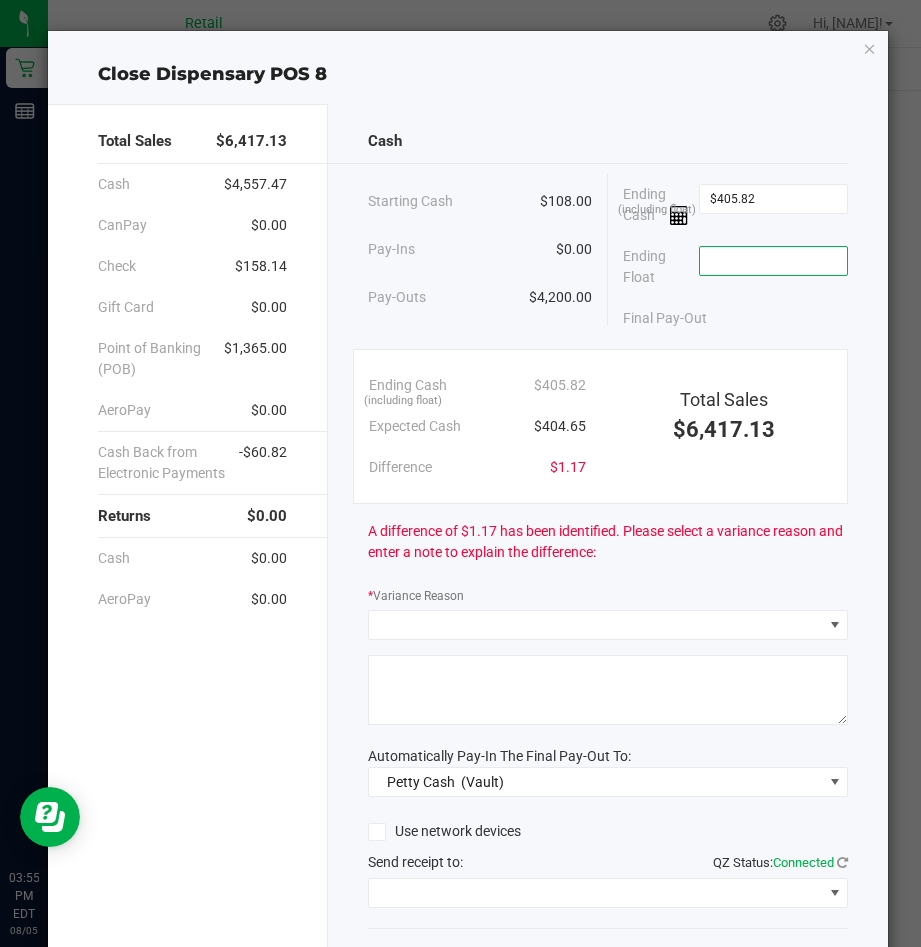 click at bounding box center [773, 261] 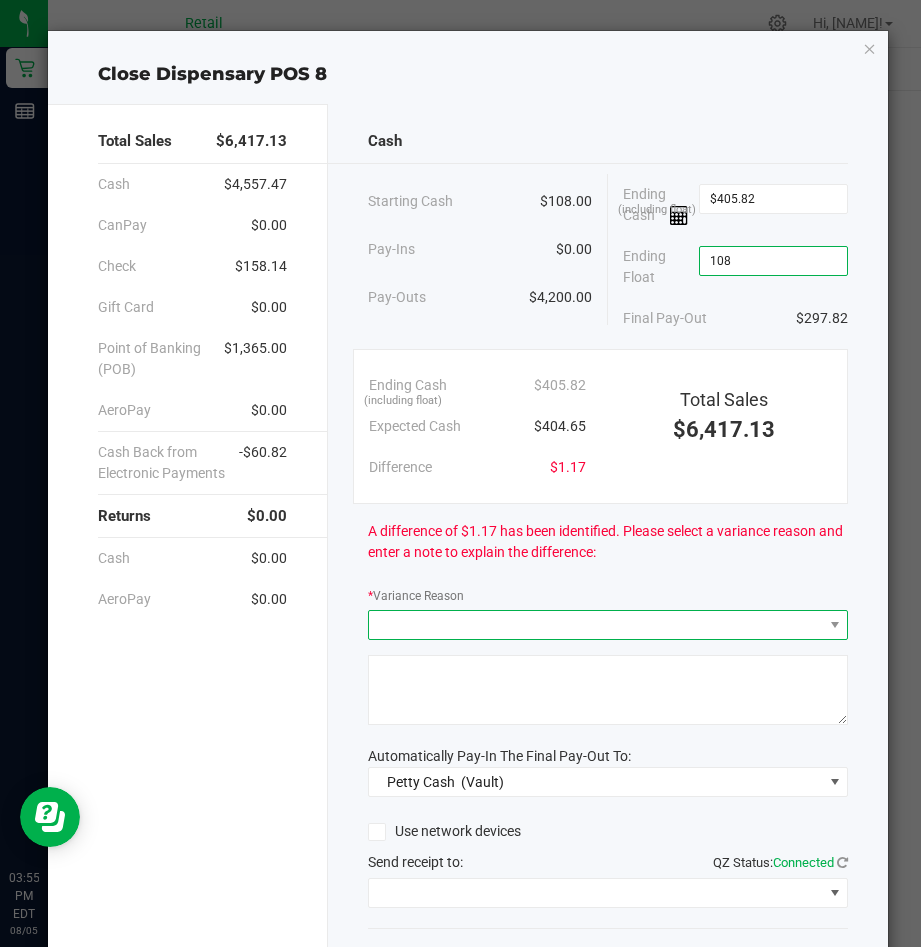 type on "$108.00" 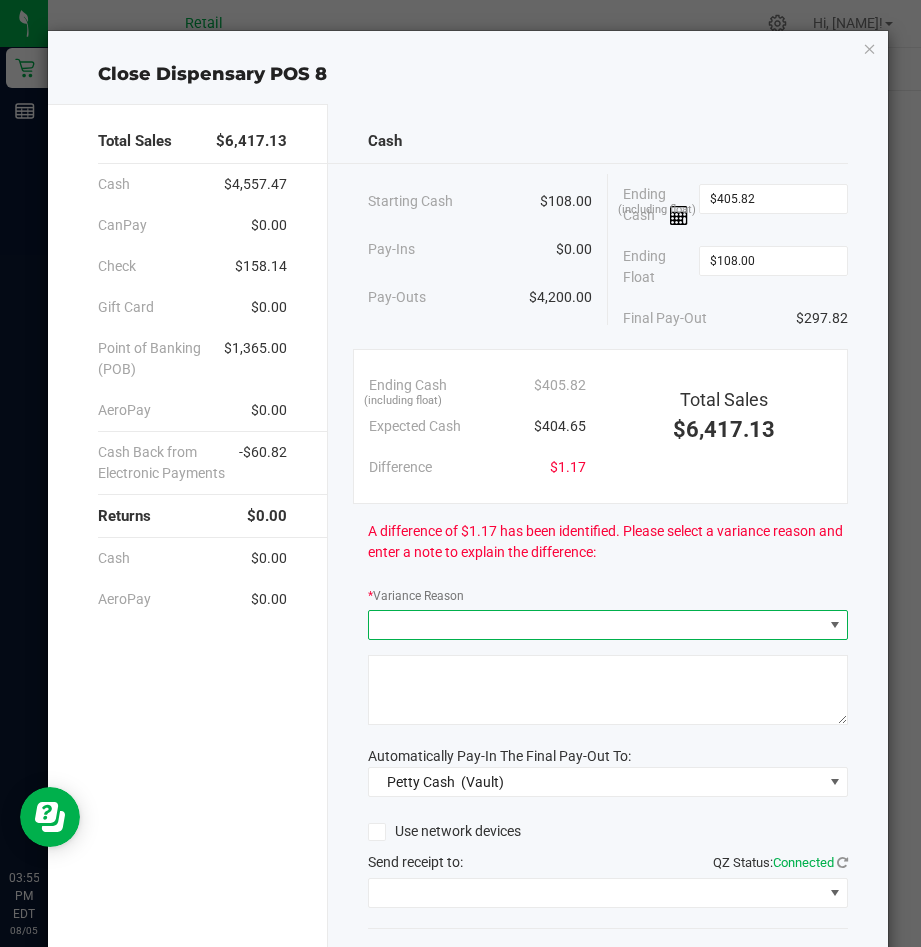 drag, startPoint x: 384, startPoint y: 618, endPoint x: 391, endPoint y: 607, distance: 13.038404 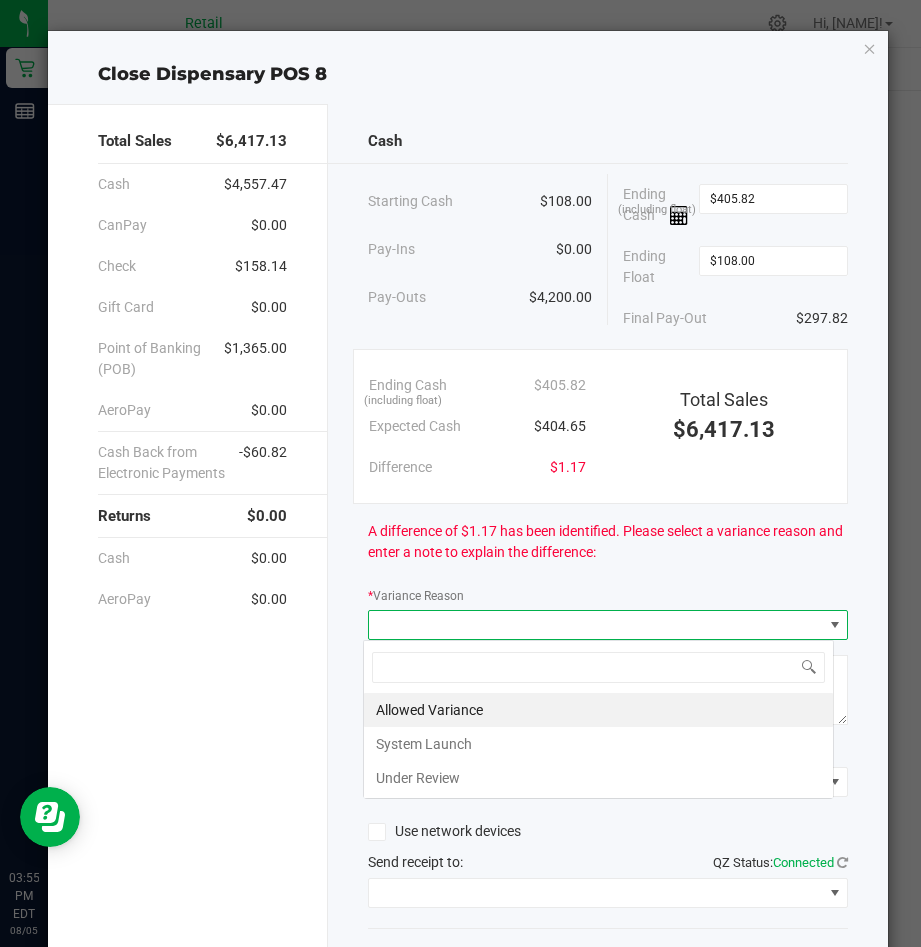 scroll, scrollTop: 99970, scrollLeft: 99529, axis: both 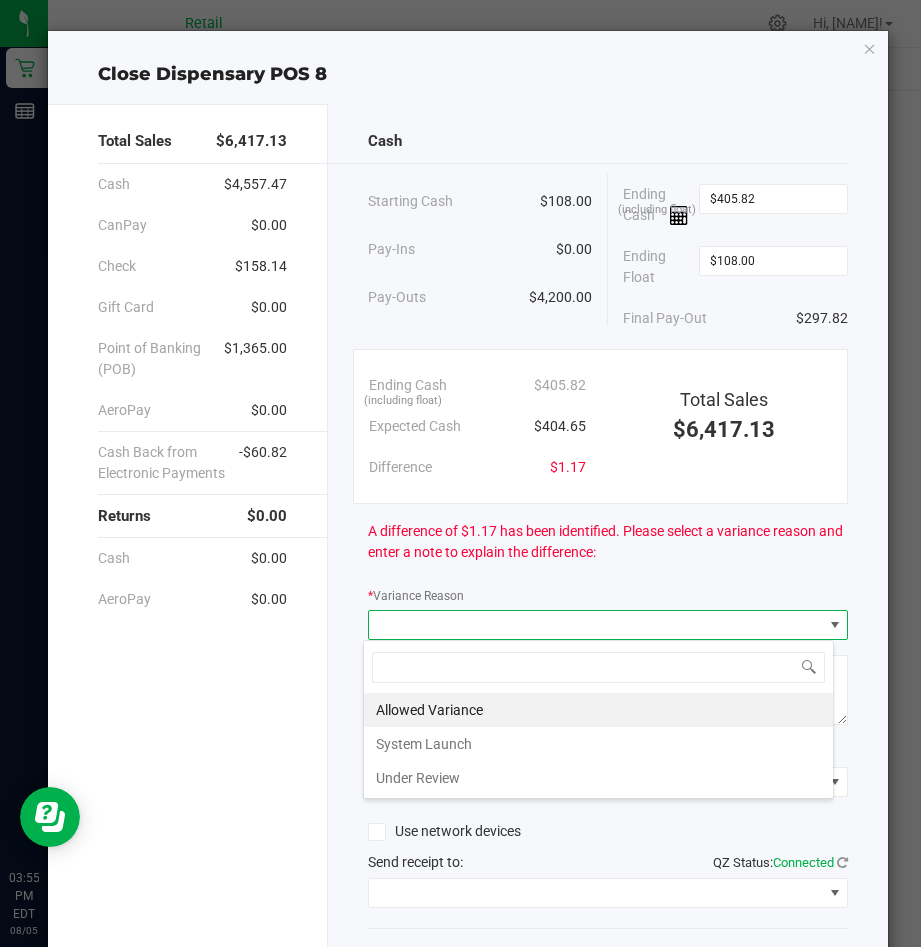 click 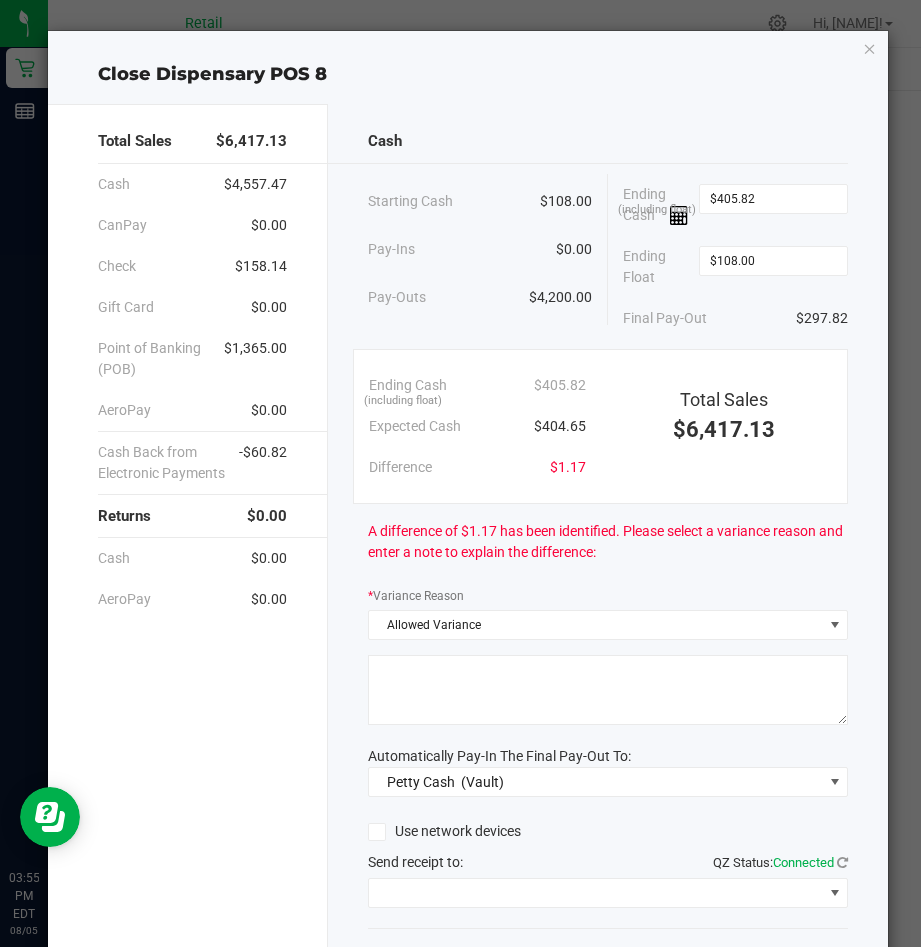 click 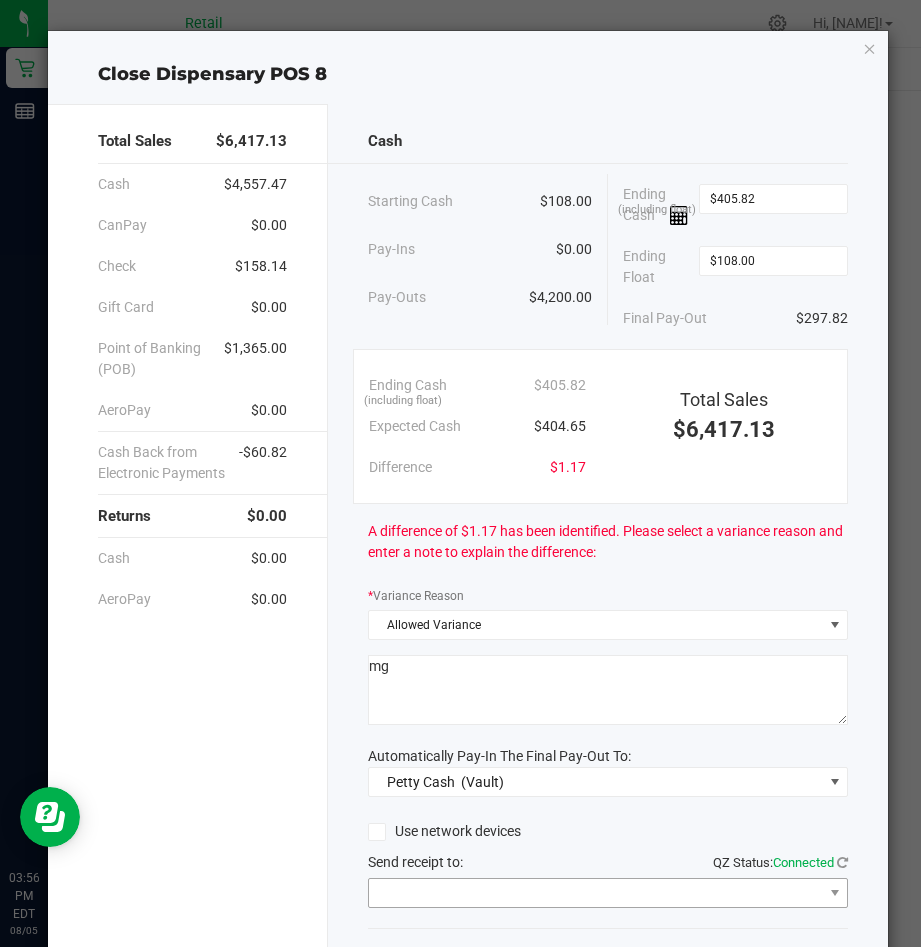 type on "mg" 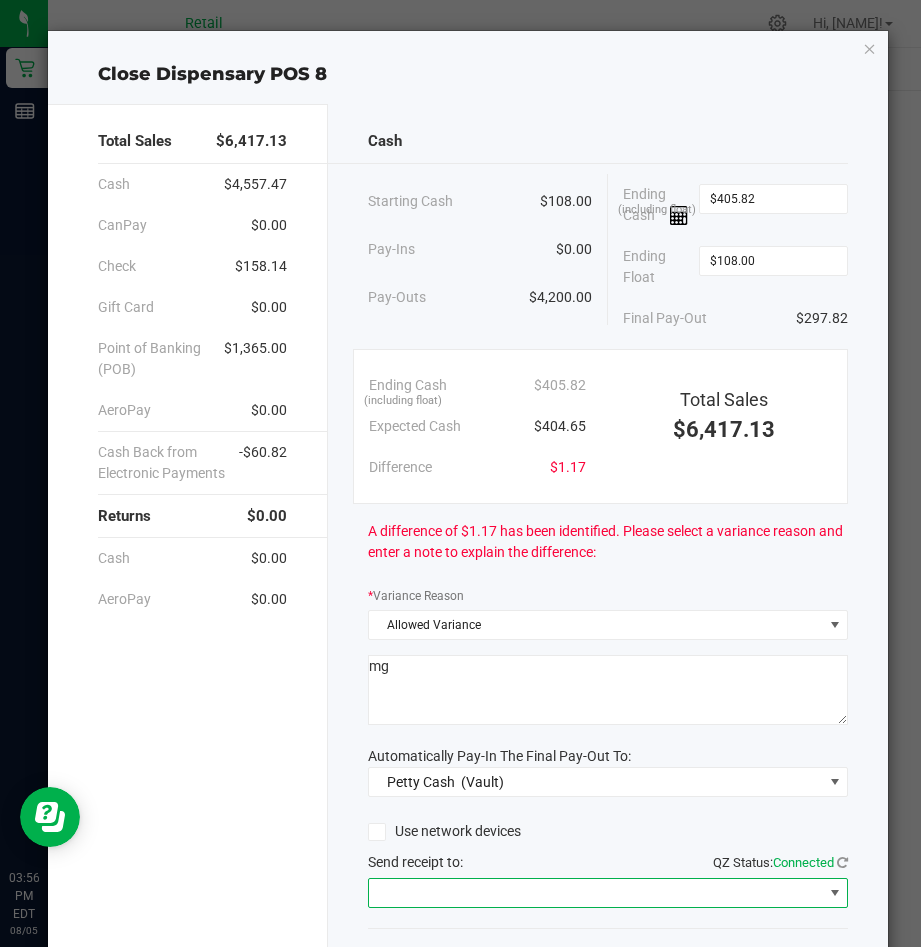 click at bounding box center (595, 893) 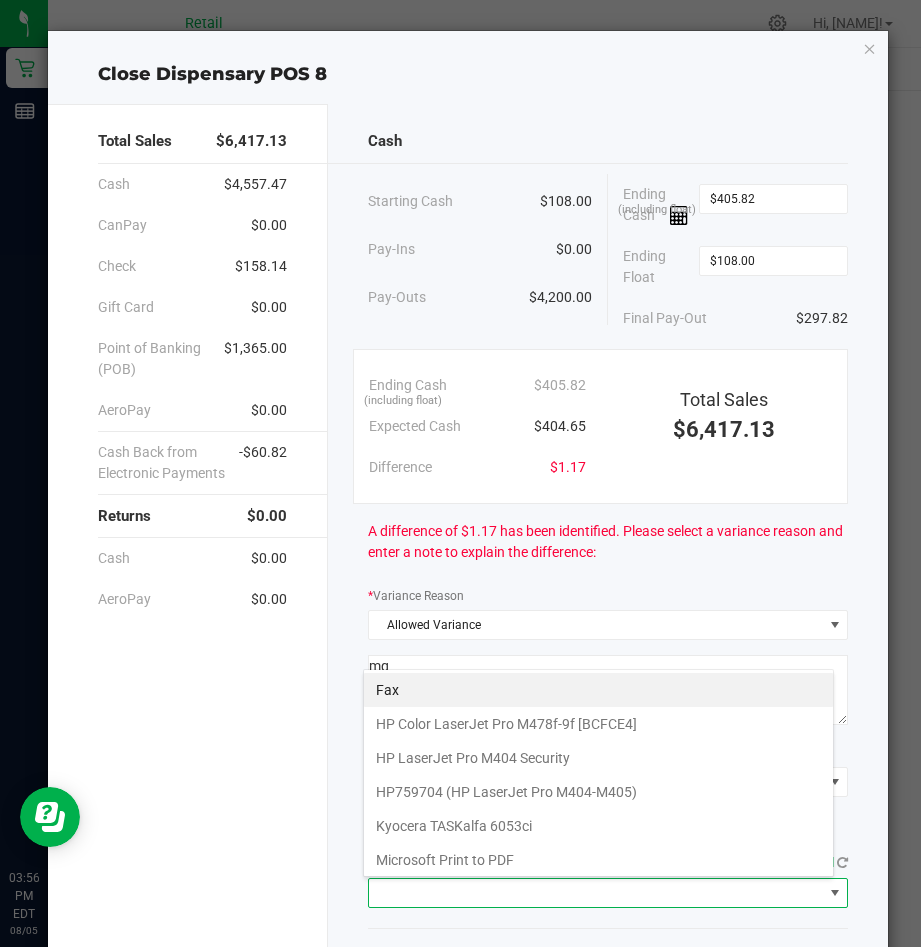 scroll, scrollTop: 99970, scrollLeft: 99529, axis: both 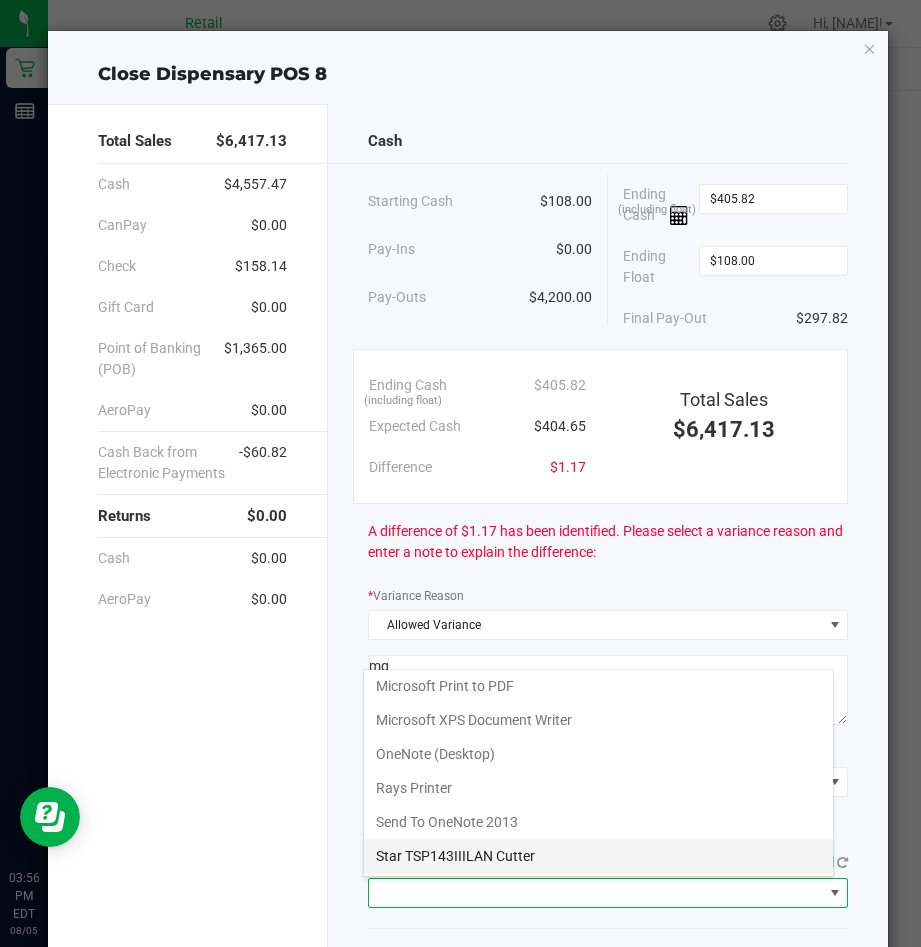 click on "Star TSP143IIILAN Cutter" at bounding box center [598, 856] 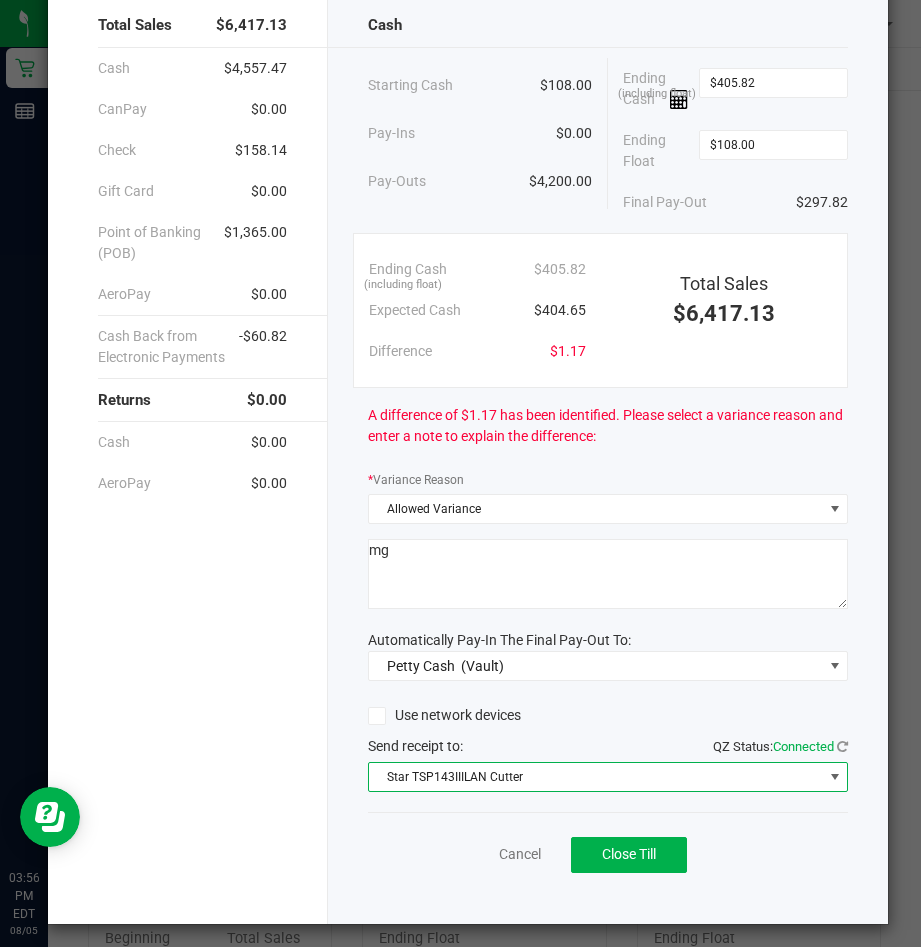 scroll, scrollTop: 124, scrollLeft: 0, axis: vertical 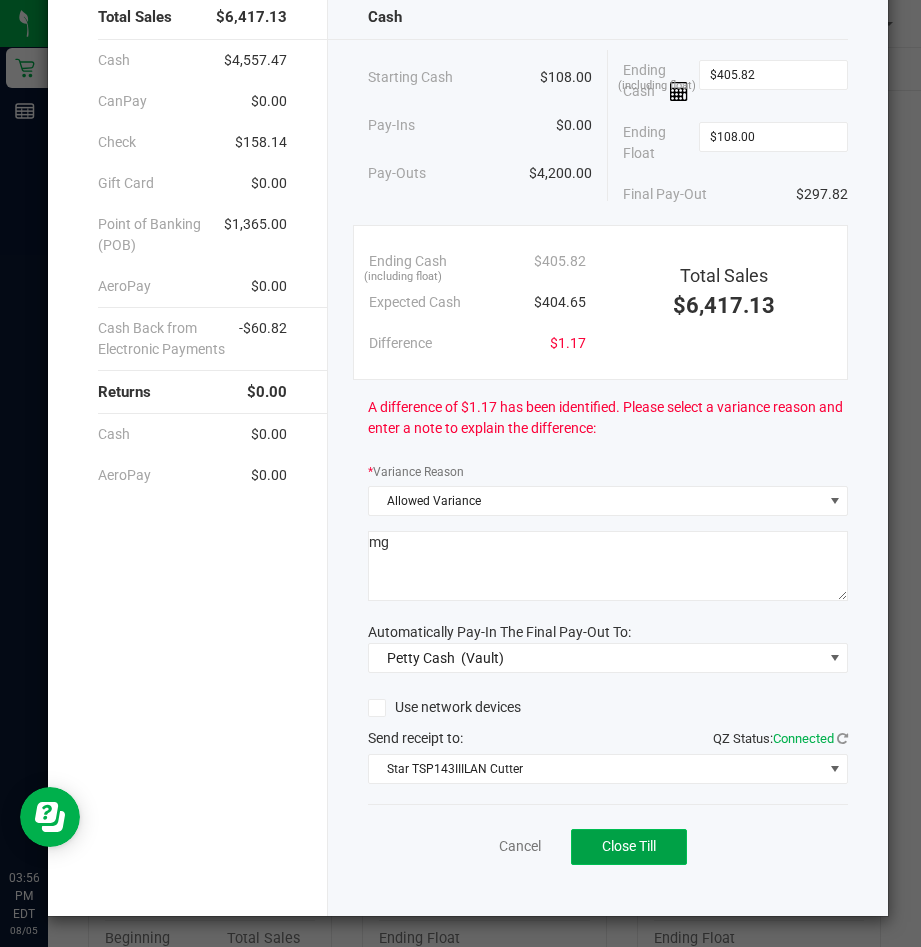 click on "Close Till" 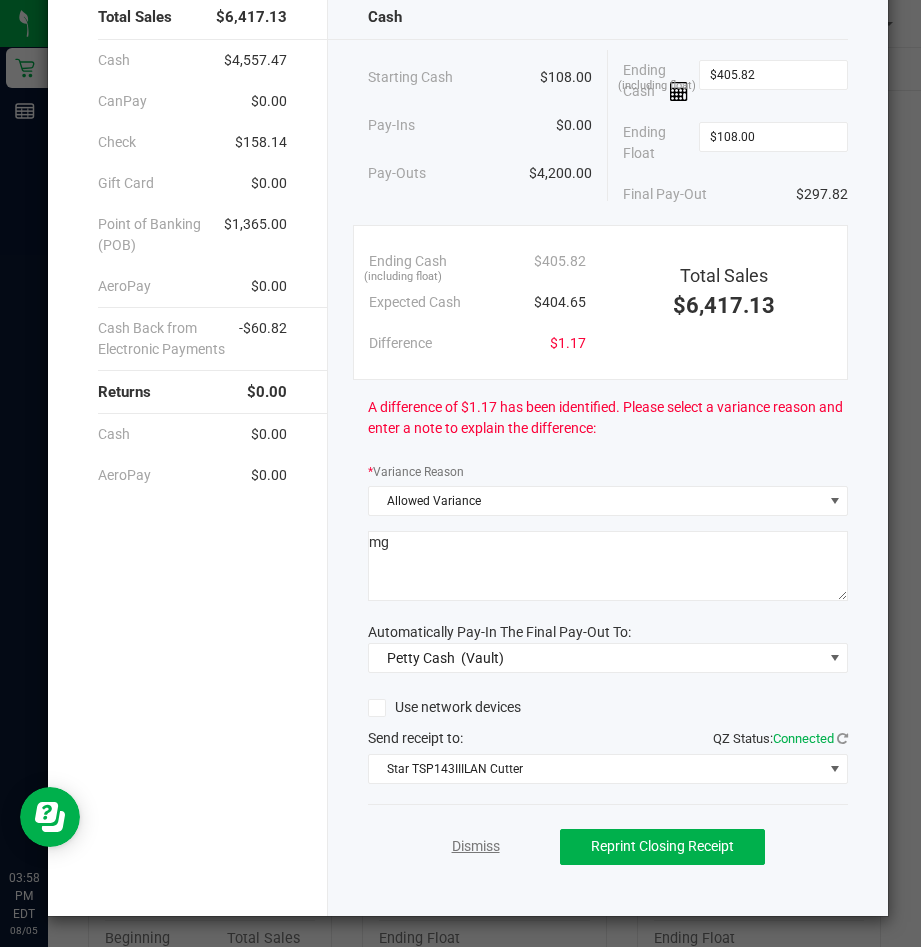 click on "Dismiss" 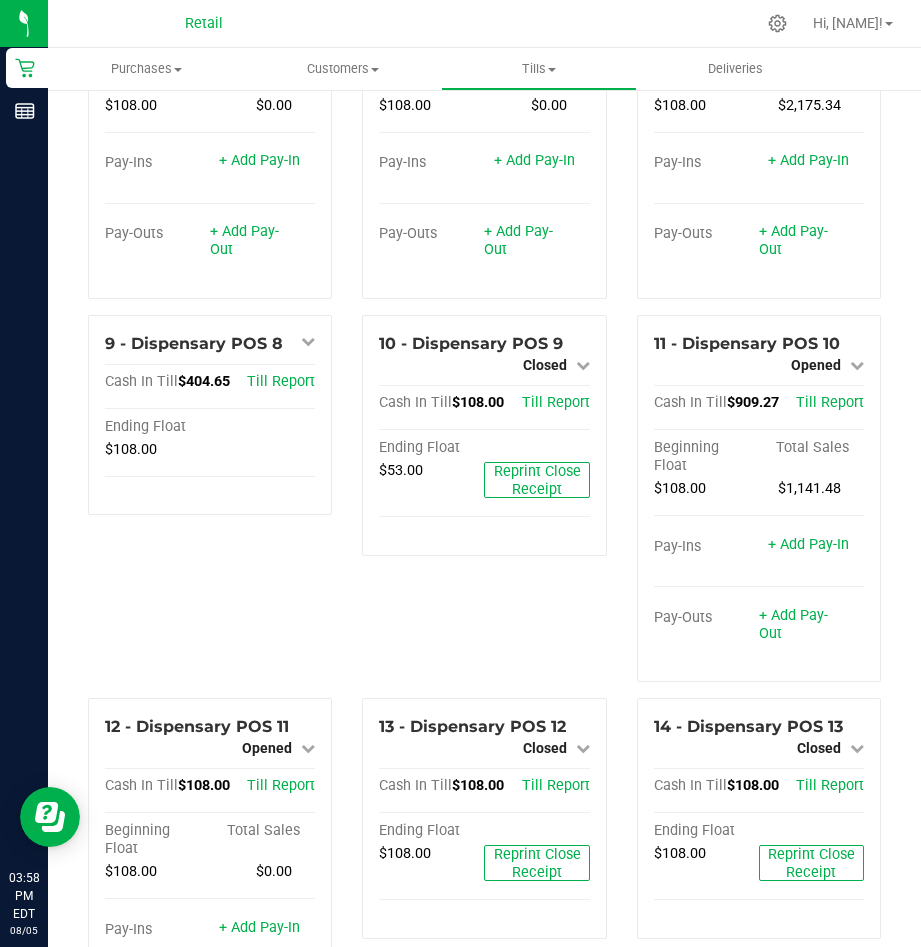 scroll, scrollTop: 782, scrollLeft: 0, axis: vertical 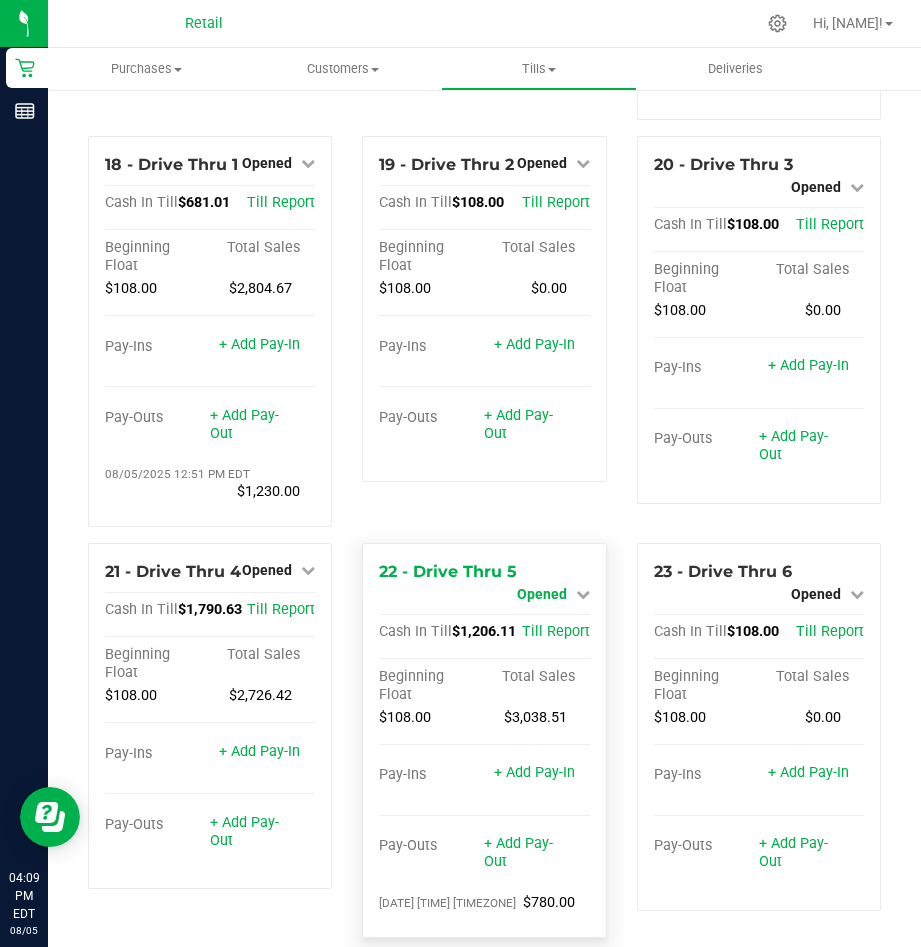 click on "Opened" at bounding box center (542, 594) 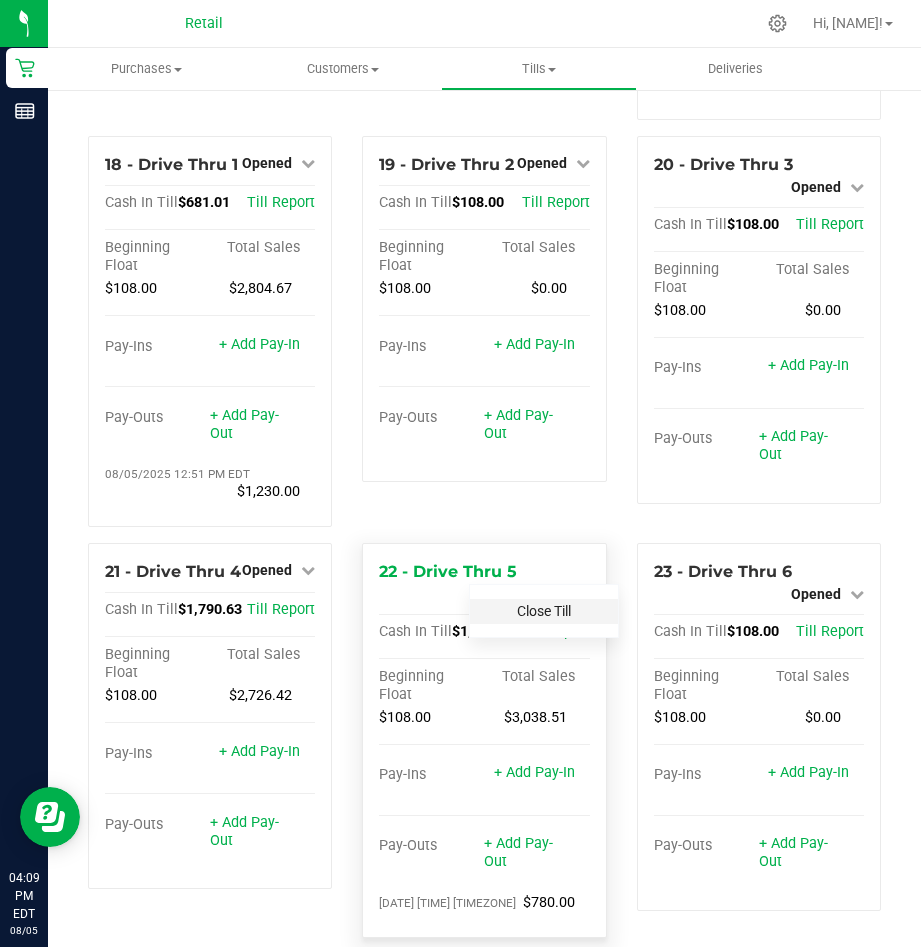 click on "Close Till" at bounding box center (544, 611) 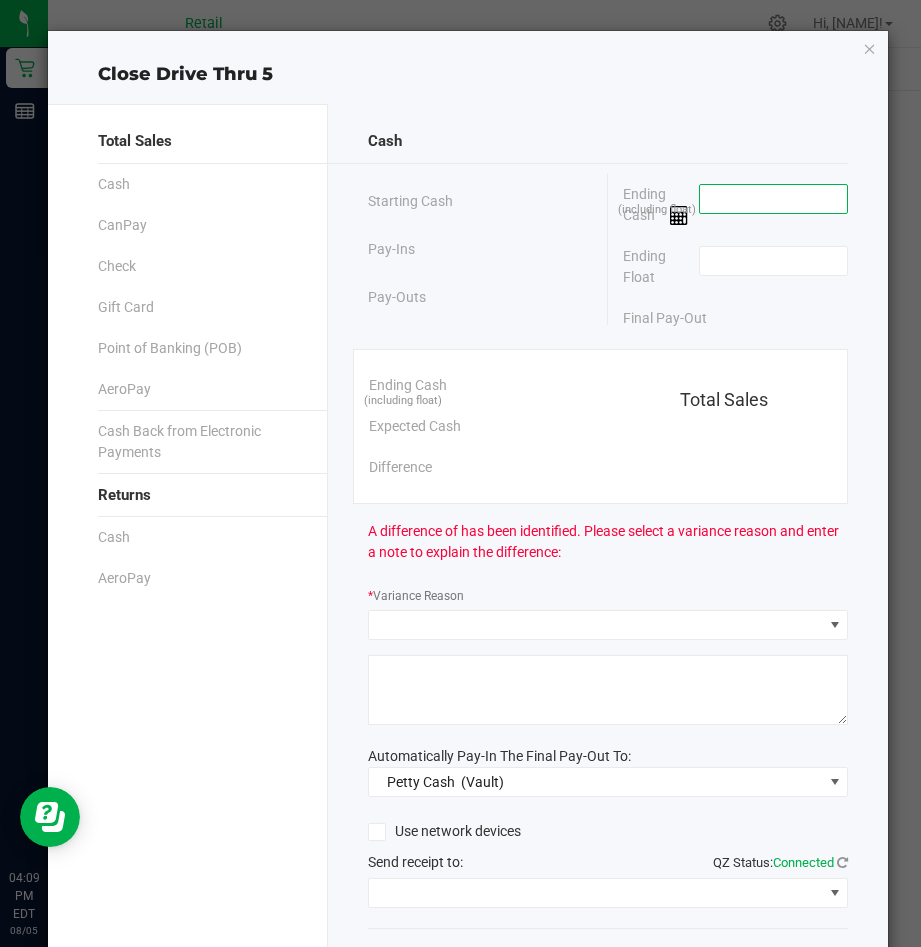 click at bounding box center (773, 199) 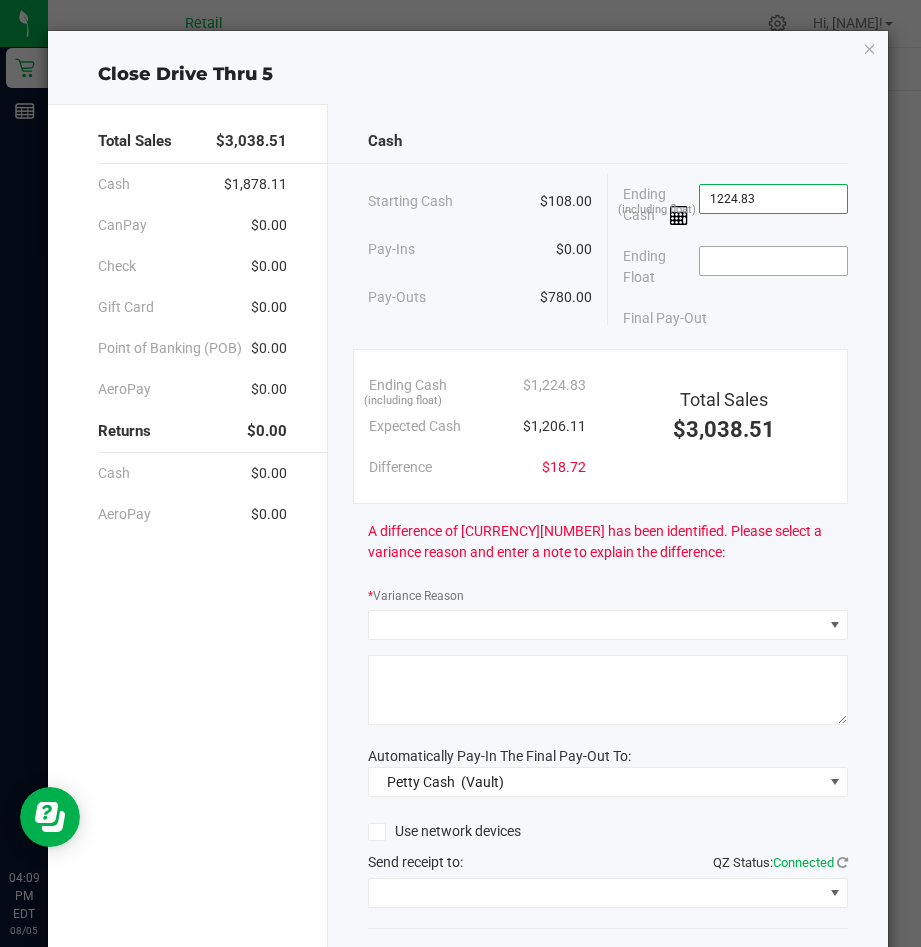 type on "$1,224.83" 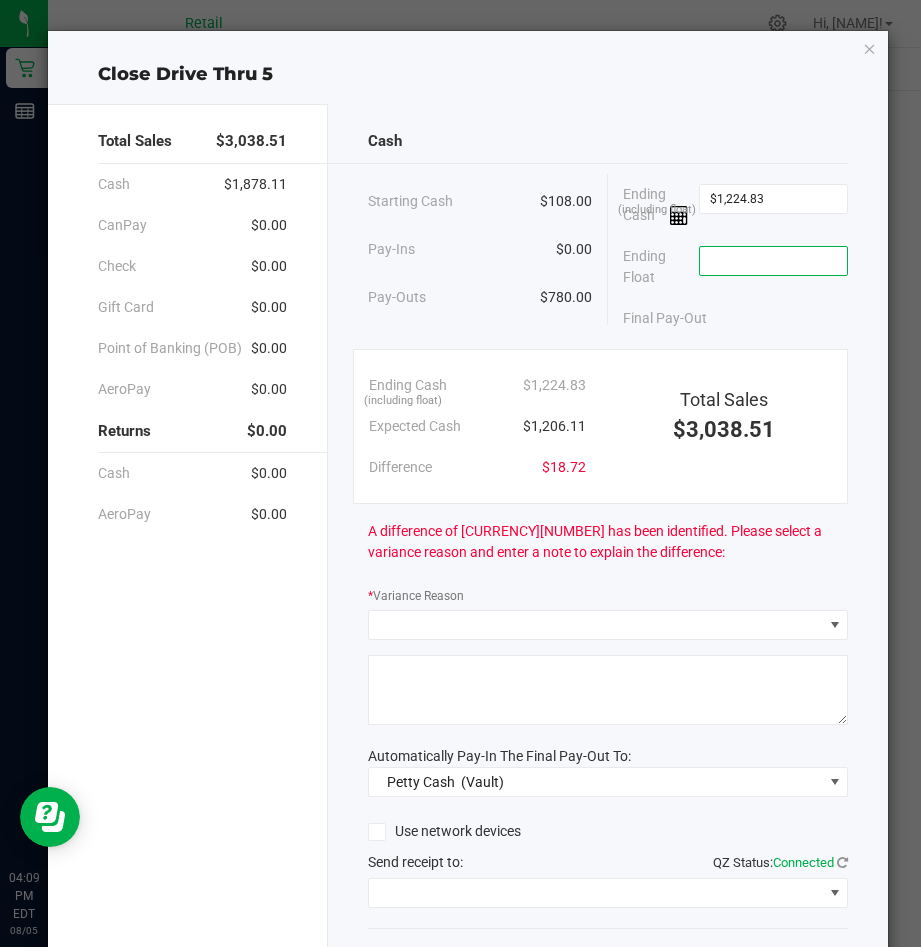 drag, startPoint x: 694, startPoint y: 269, endPoint x: 676, endPoint y: 262, distance: 19.313208 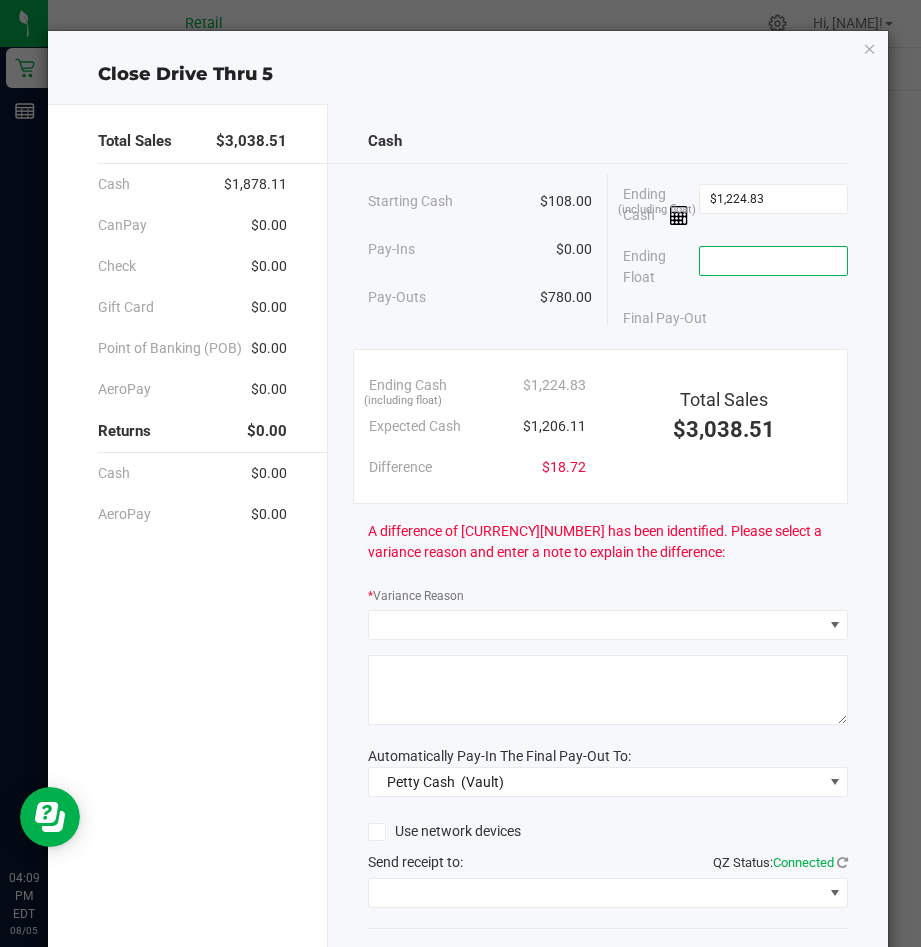 click at bounding box center (773, 261) 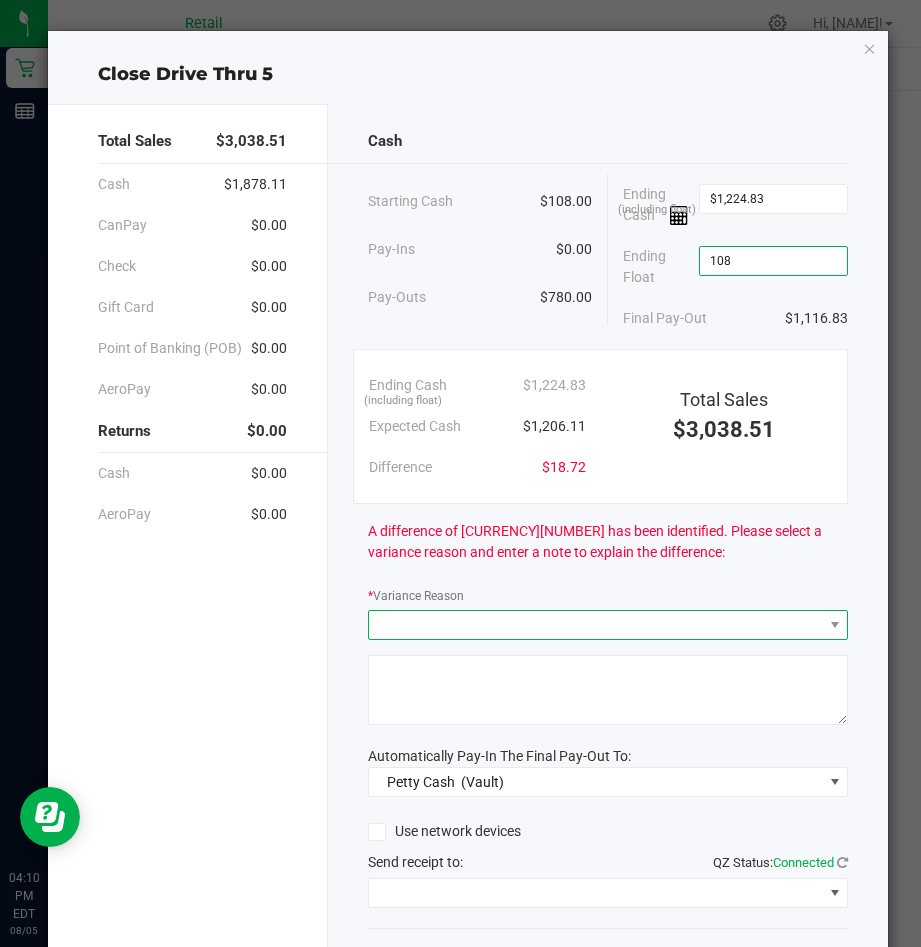 type on "$108.00" 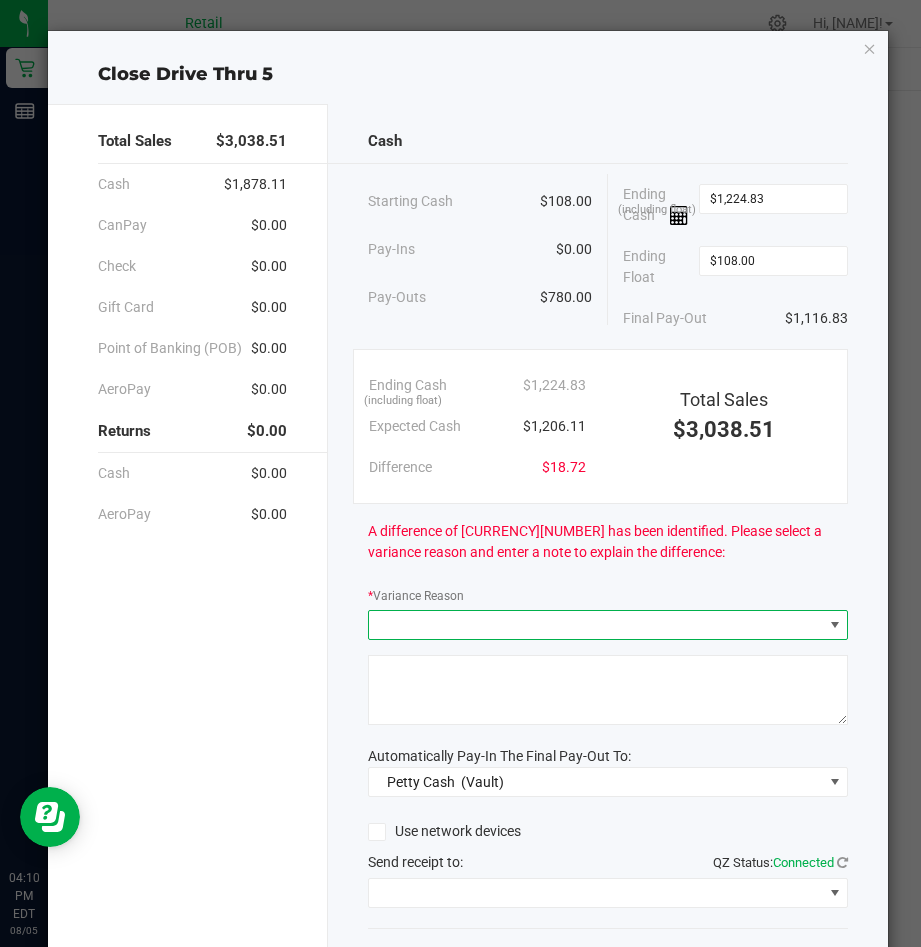 click at bounding box center (595, 625) 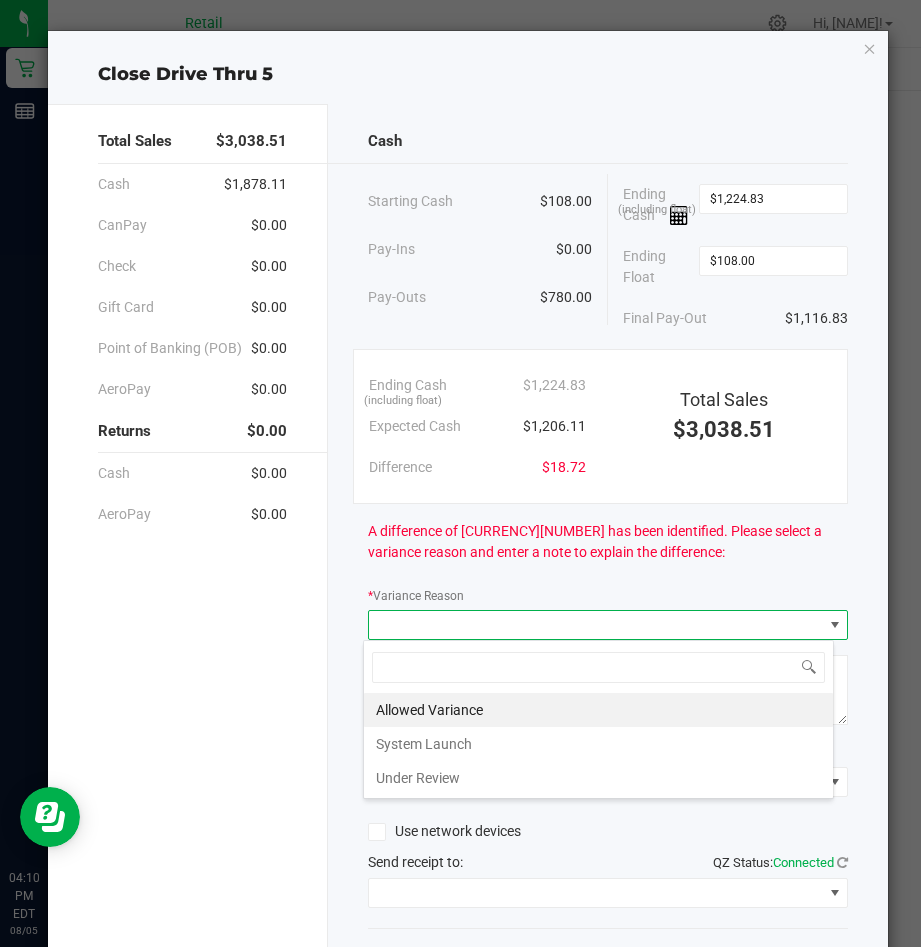 scroll, scrollTop: 99970, scrollLeft: 99529, axis: both 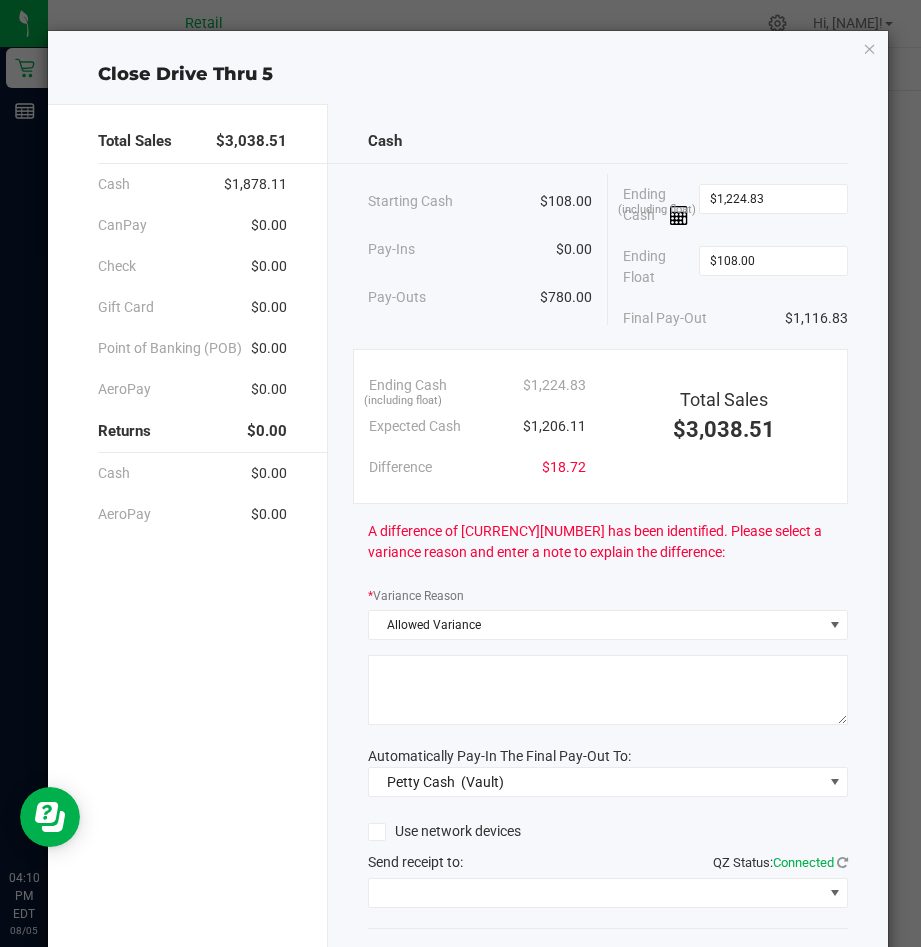 click 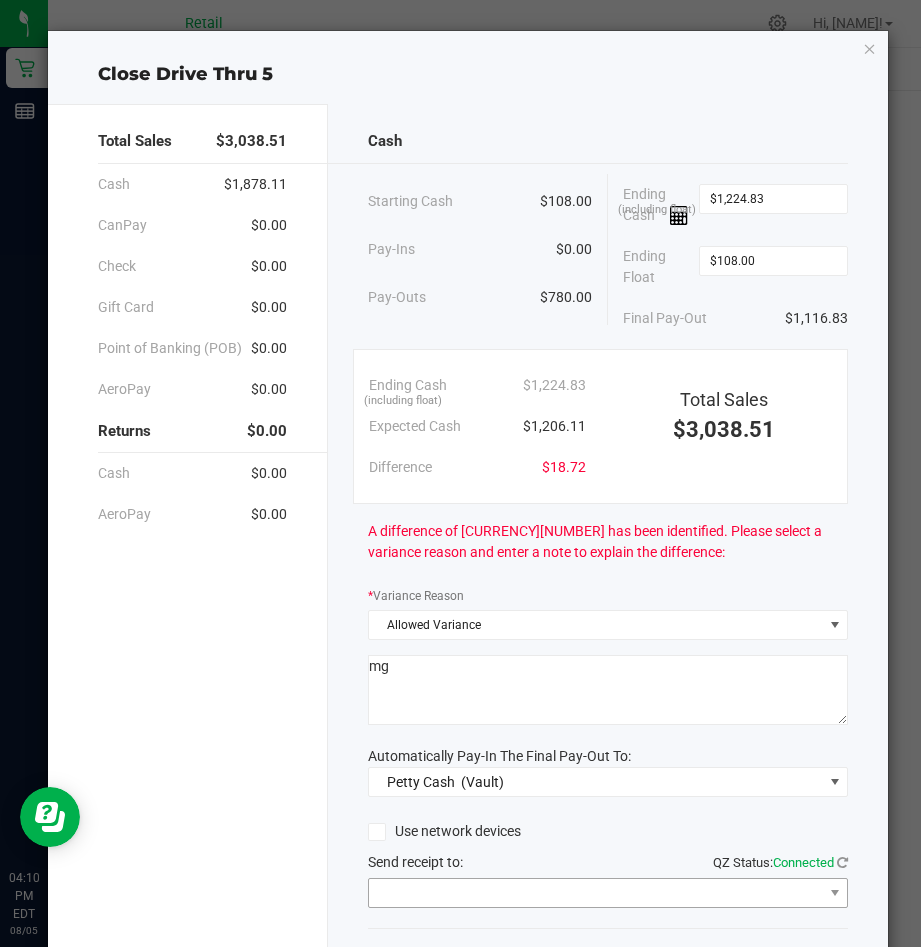 type on "mg" 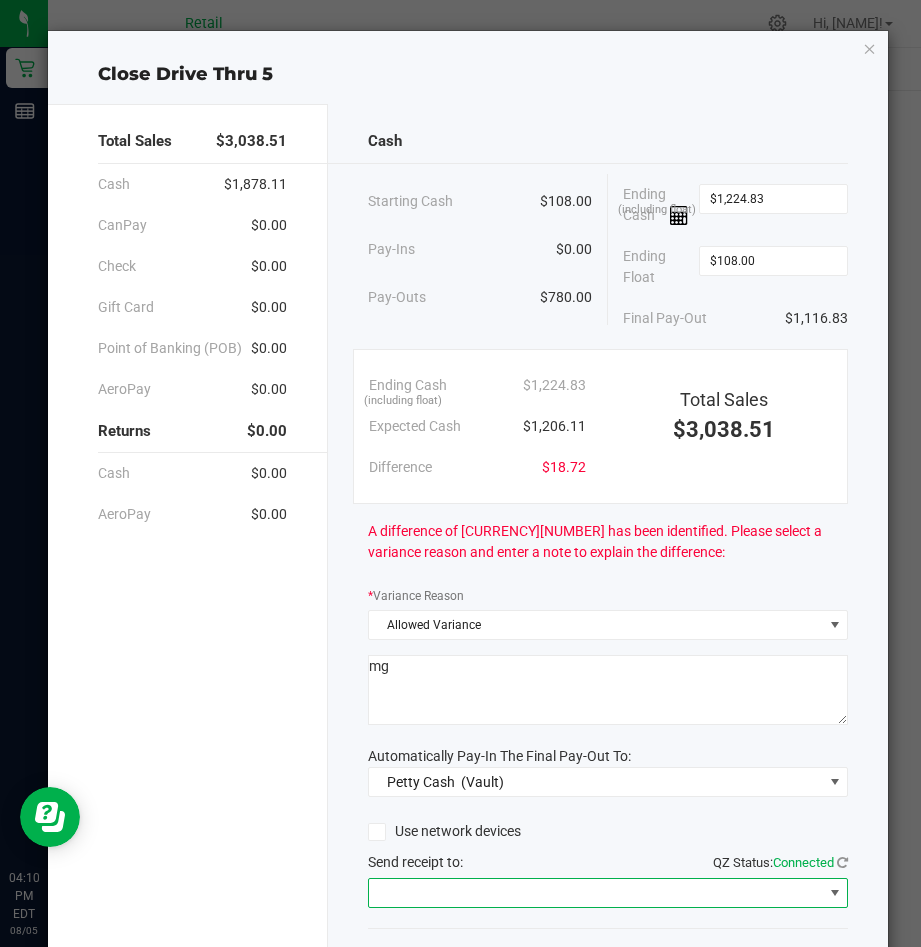 click at bounding box center [595, 893] 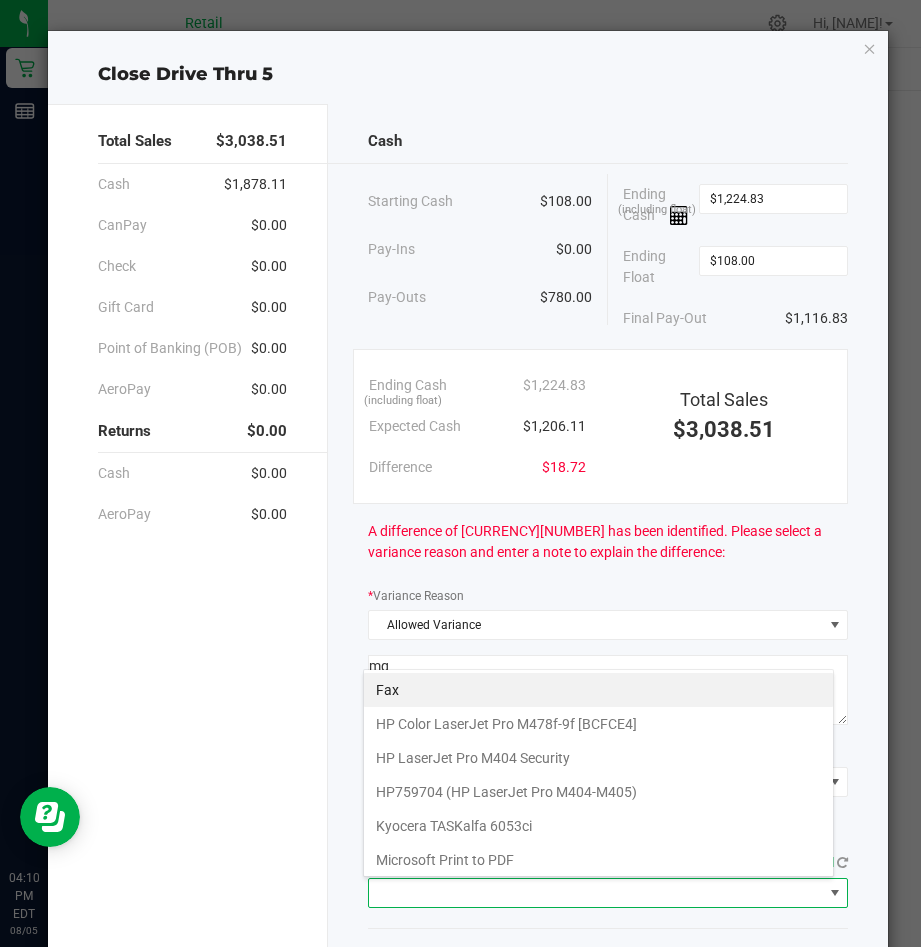 scroll, scrollTop: 99970, scrollLeft: 99529, axis: both 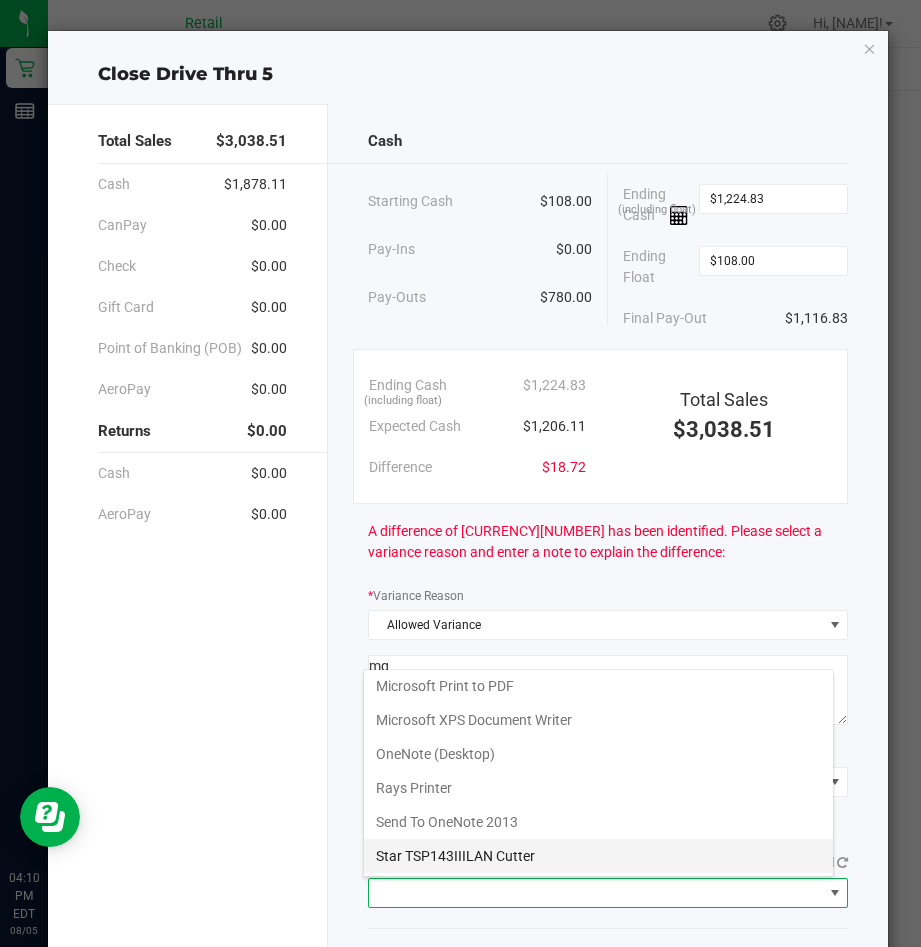 click on "Star TSP143IIILAN Cutter" at bounding box center (598, 856) 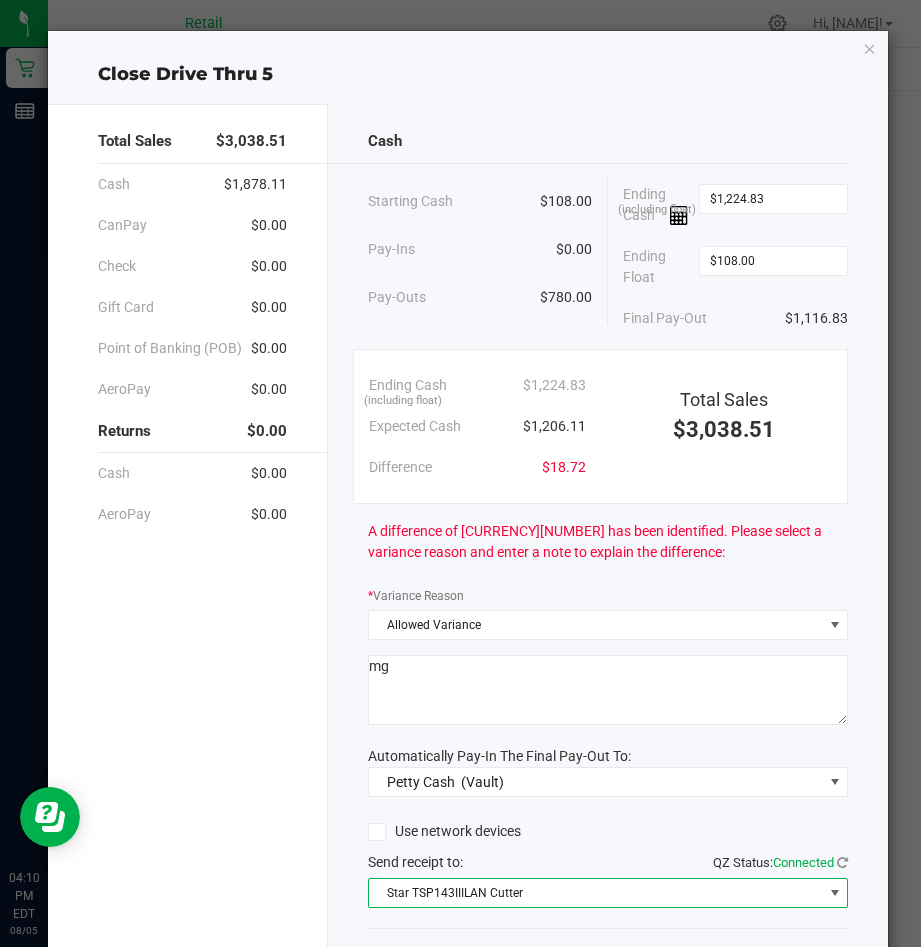 scroll, scrollTop: 124, scrollLeft: 0, axis: vertical 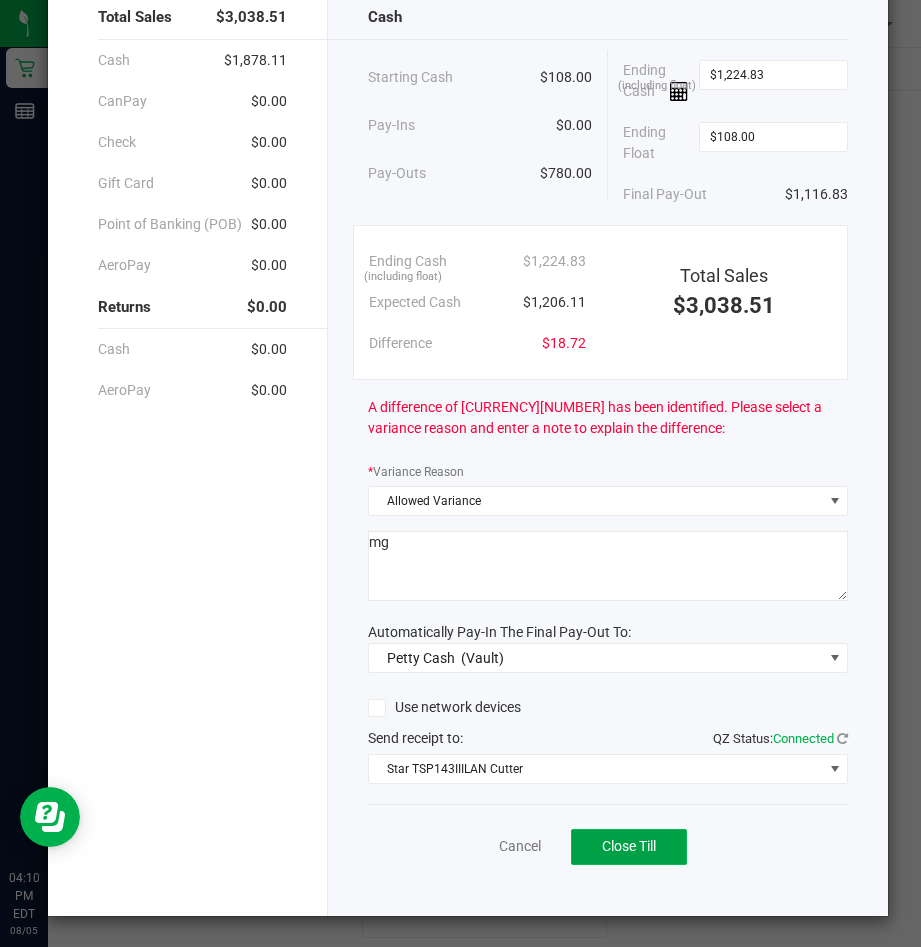 click on "Close Till" 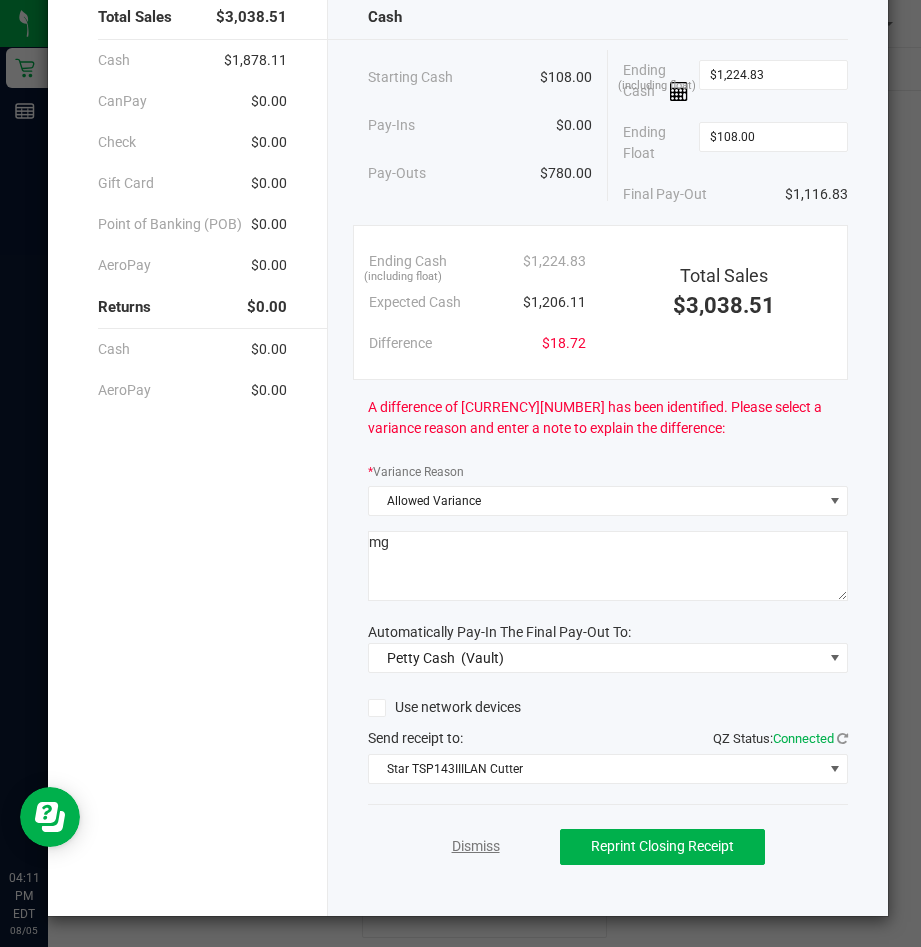 click on "Dismiss" 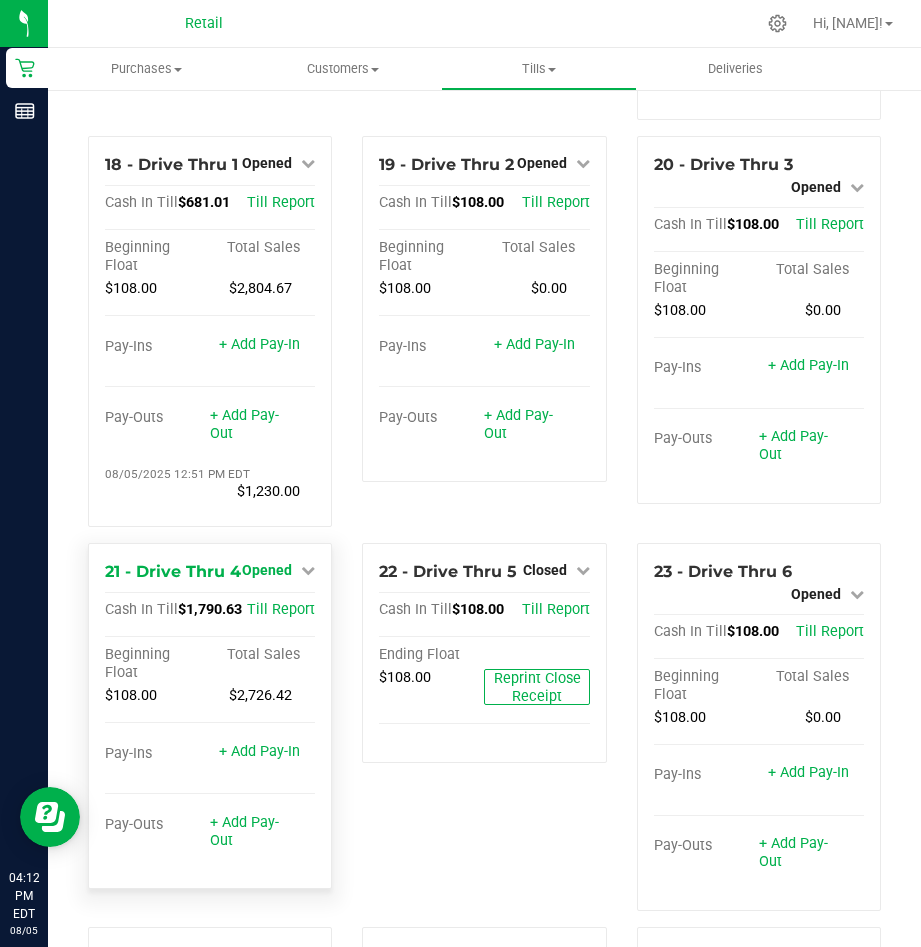 click on "Opened" at bounding box center [267, 570] 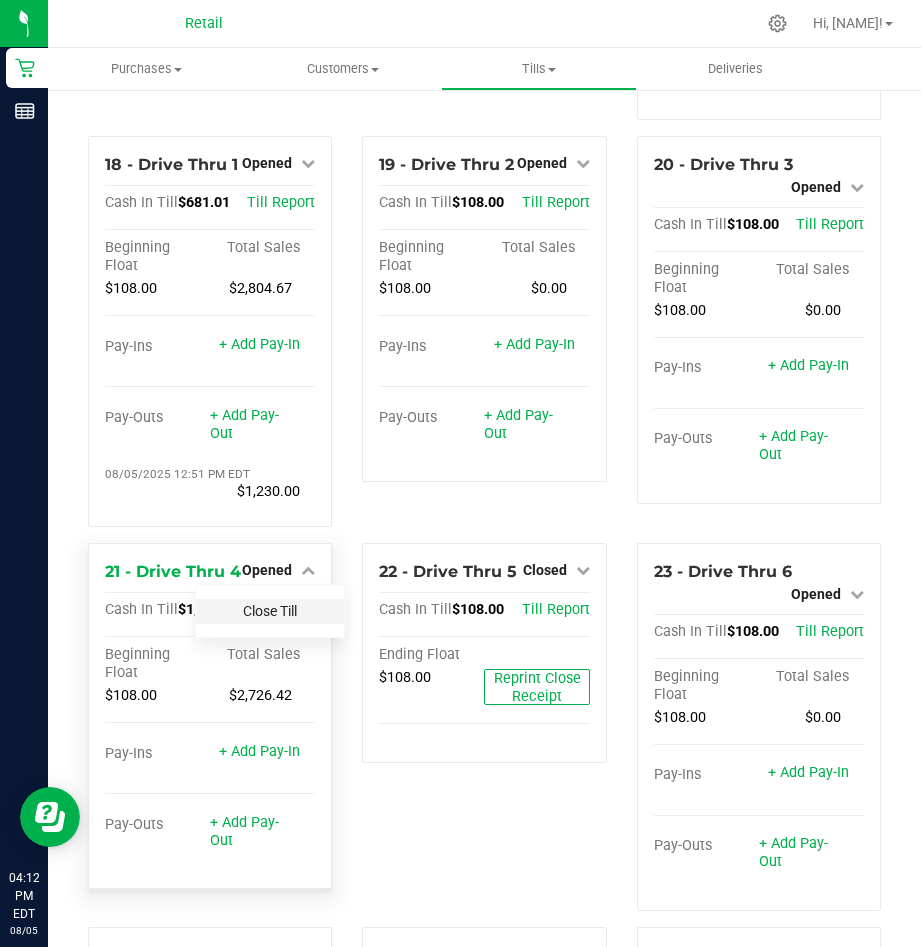 click on "Close Till" at bounding box center [270, 611] 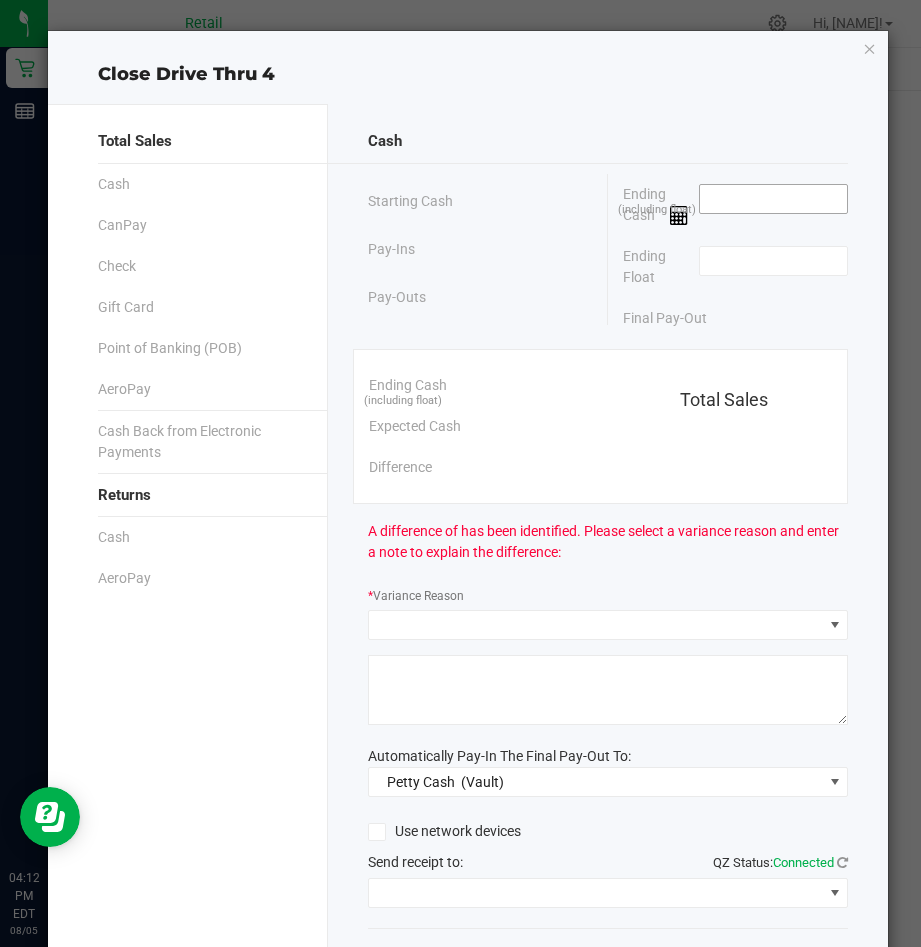 click at bounding box center (773, 199) 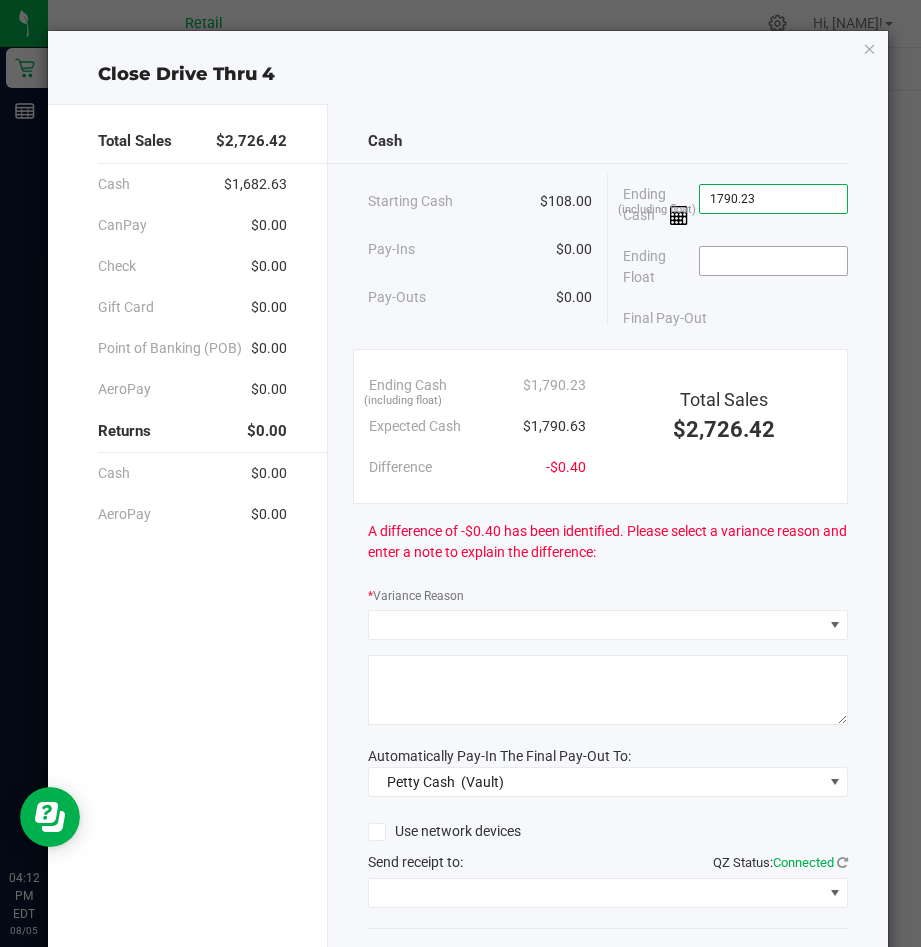type on "$1,790.23" 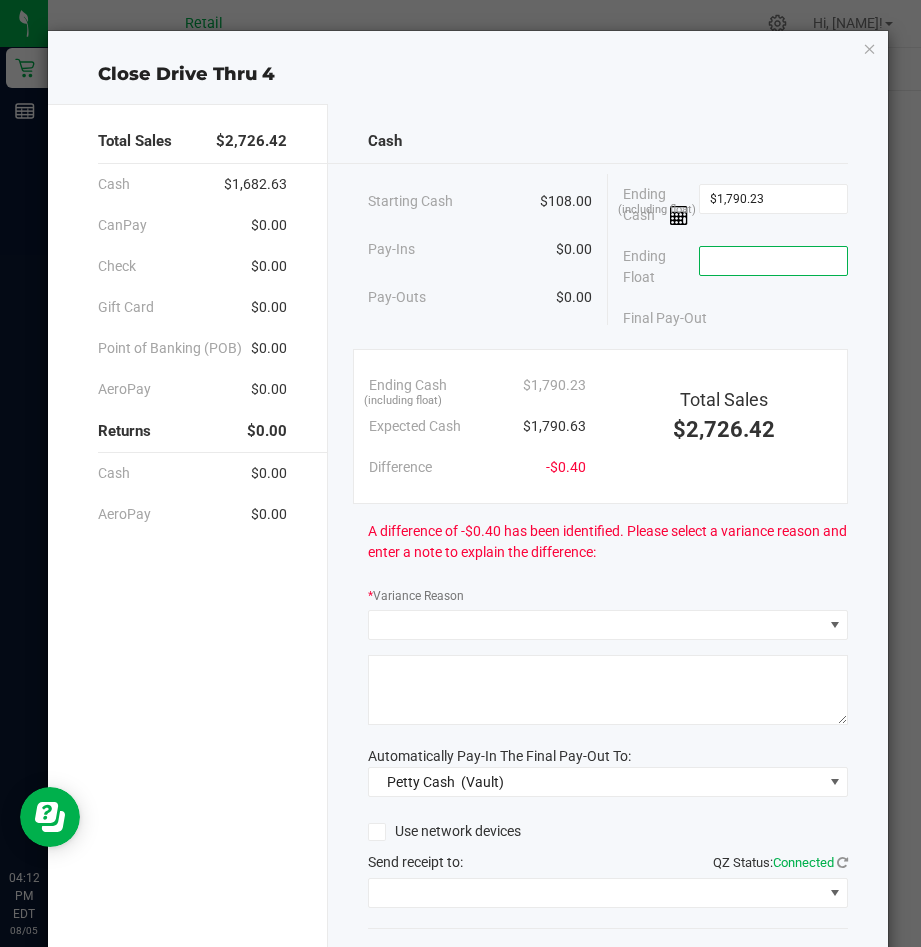 click at bounding box center (773, 261) 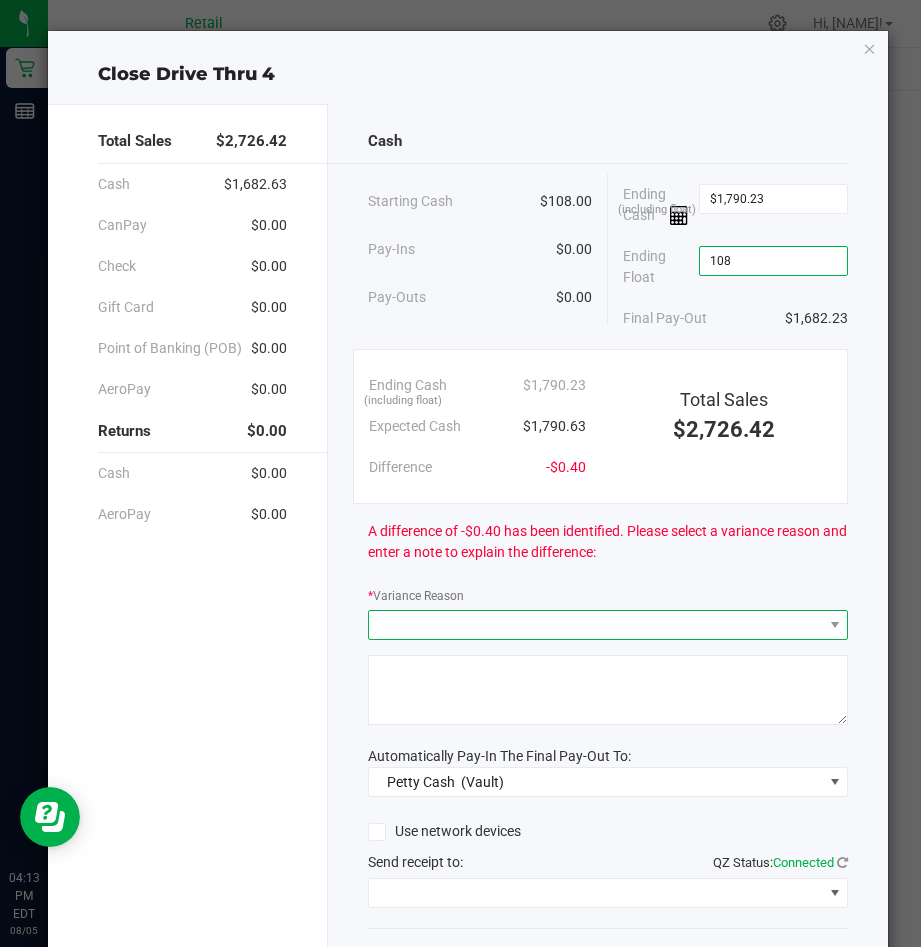 type on "$108.00" 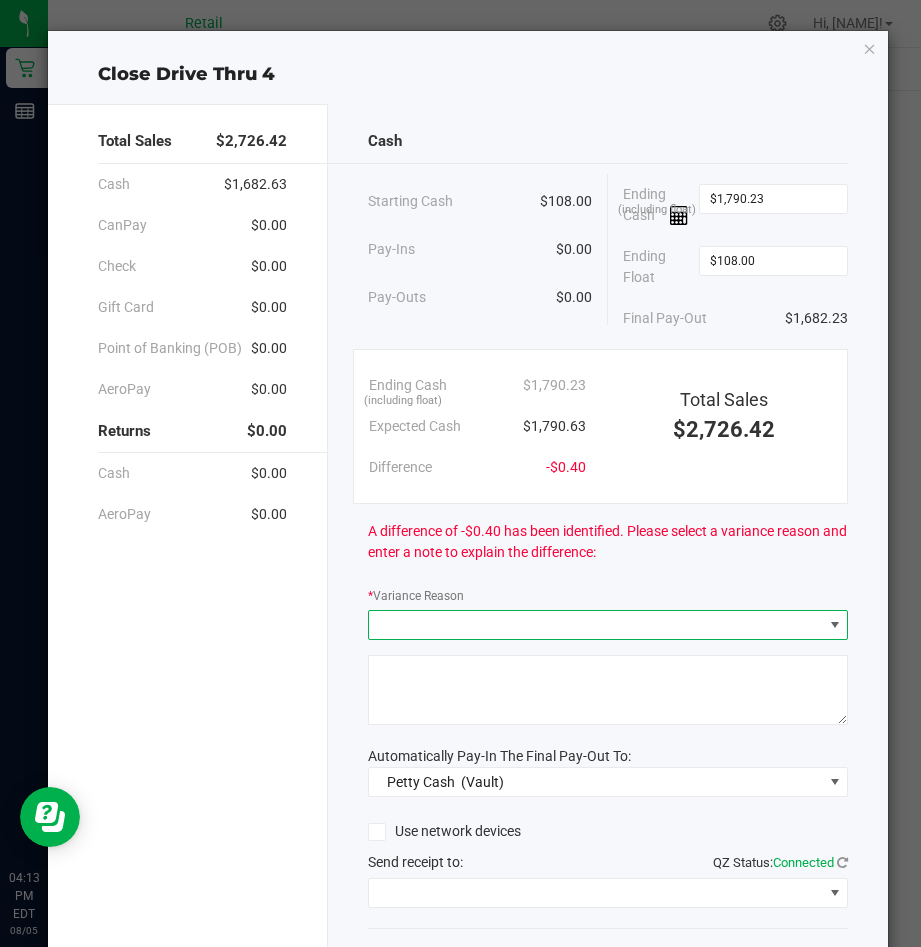 click at bounding box center (595, 625) 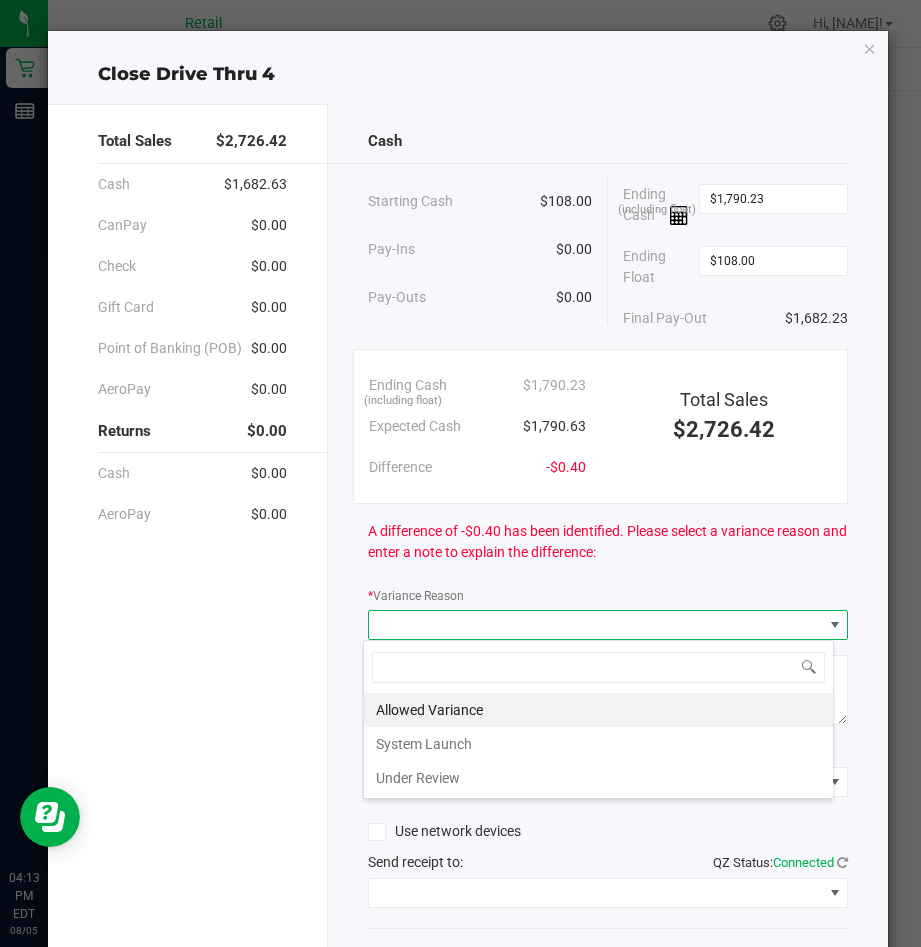 scroll, scrollTop: 99970, scrollLeft: 99529, axis: both 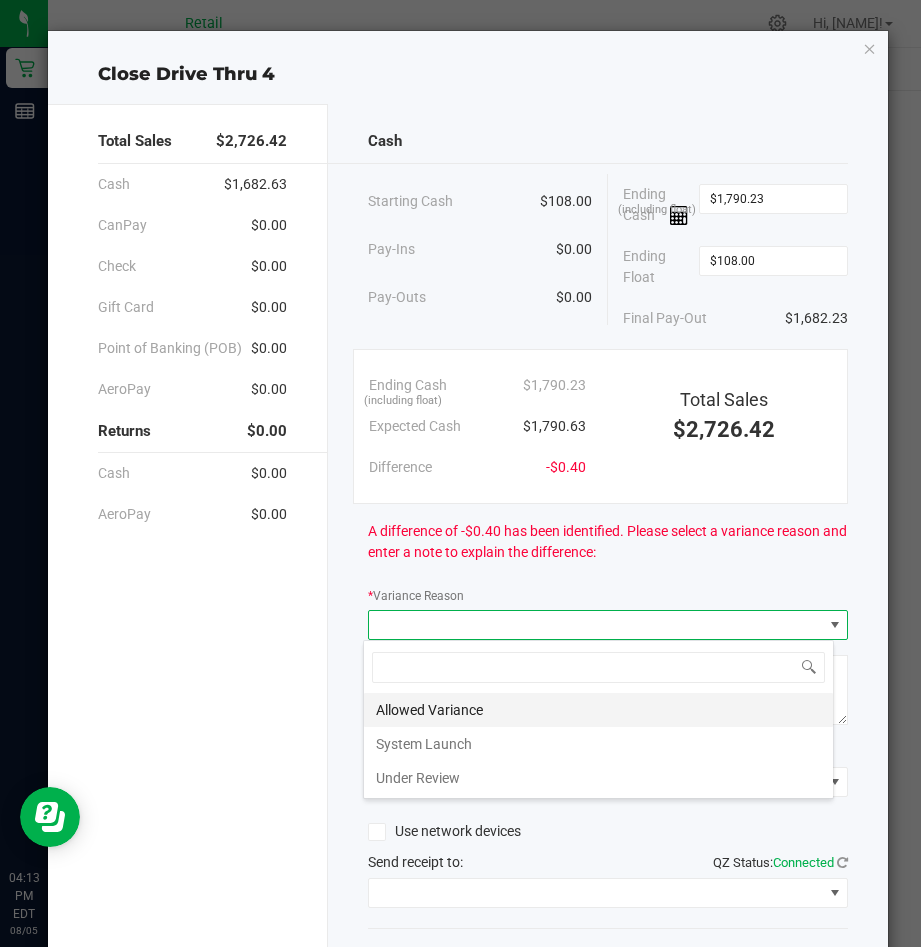 click on "Allowed Variance" at bounding box center (598, 710) 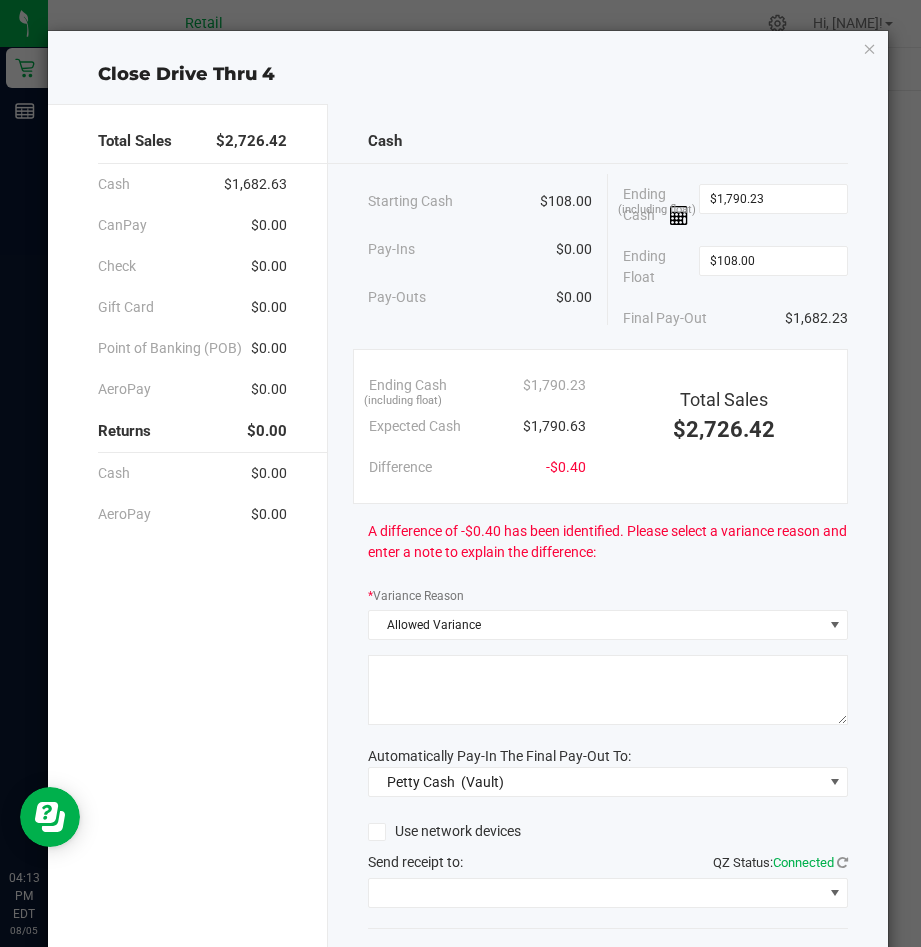 click 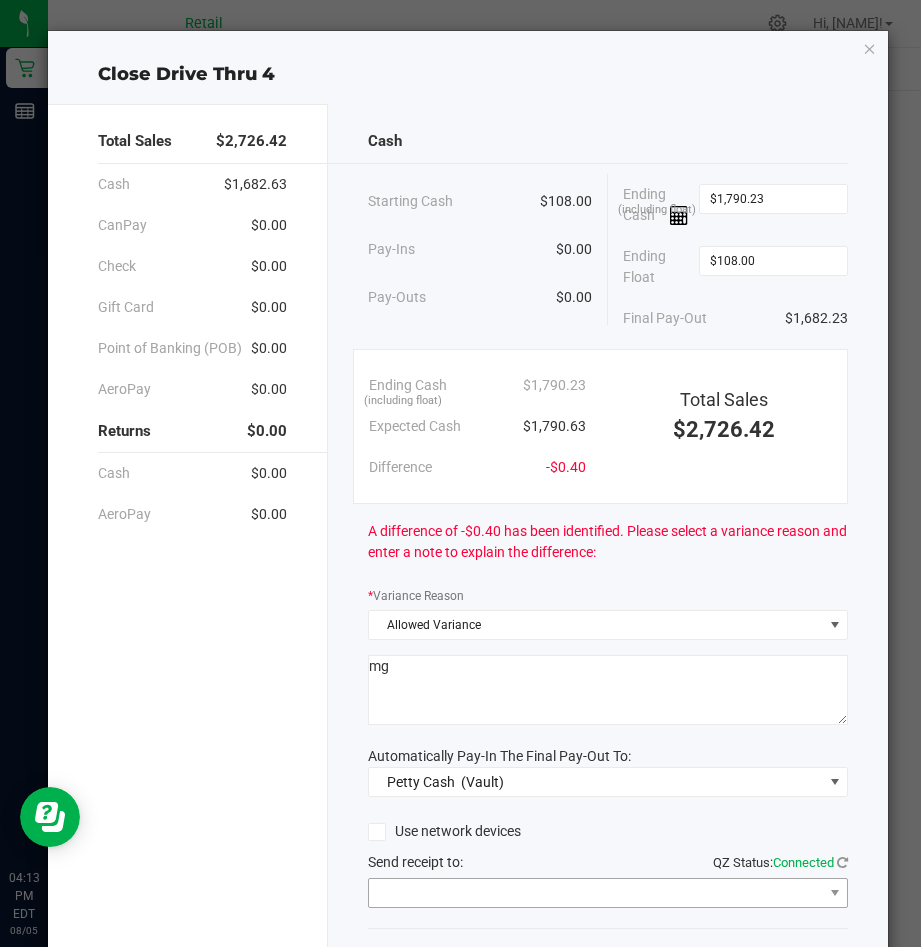 type on "mg" 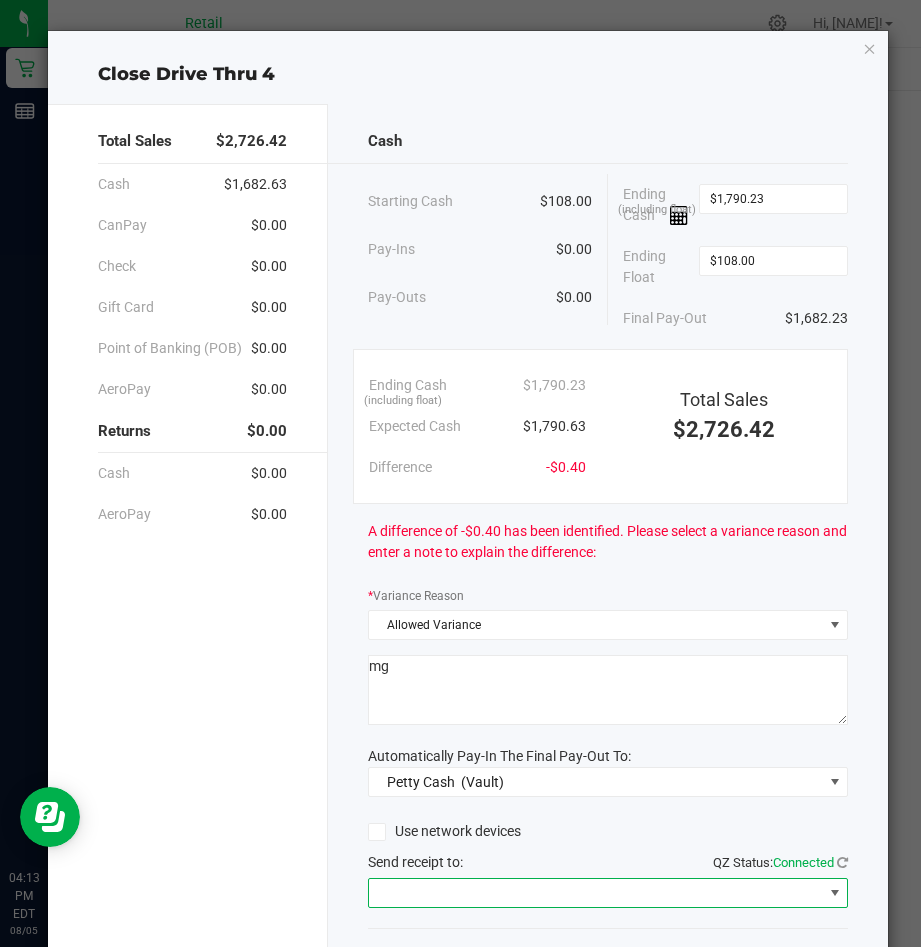 click at bounding box center [595, 893] 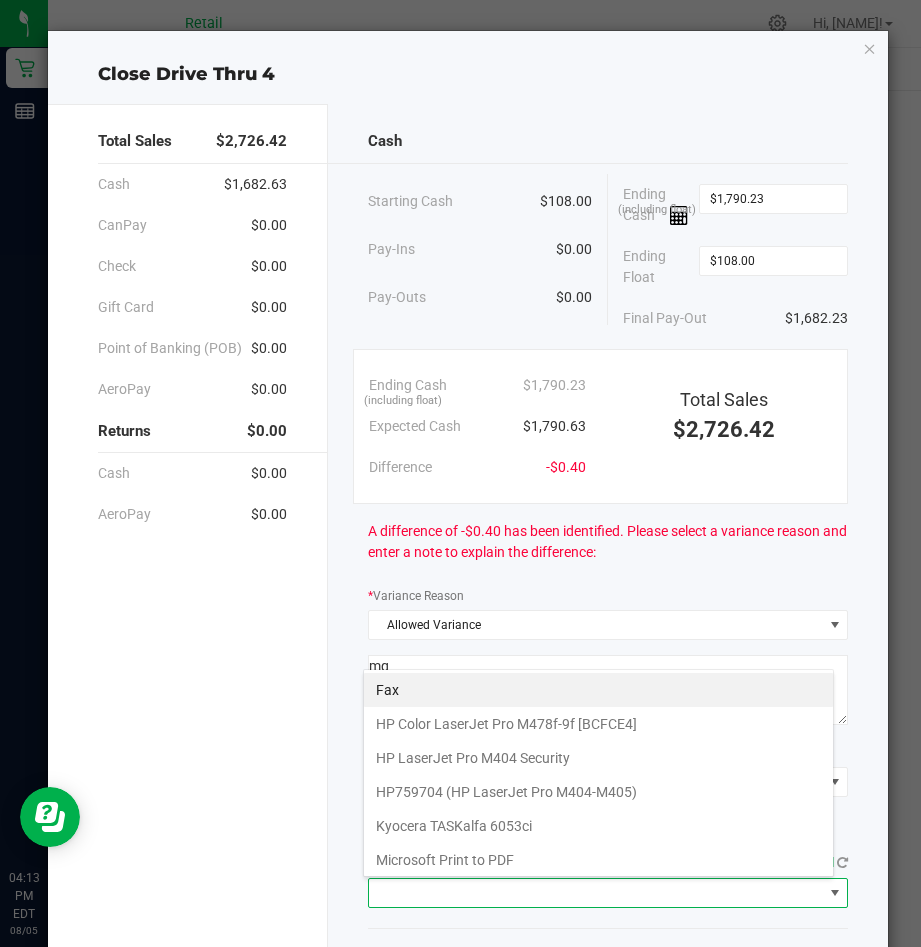 scroll, scrollTop: 99970, scrollLeft: 99529, axis: both 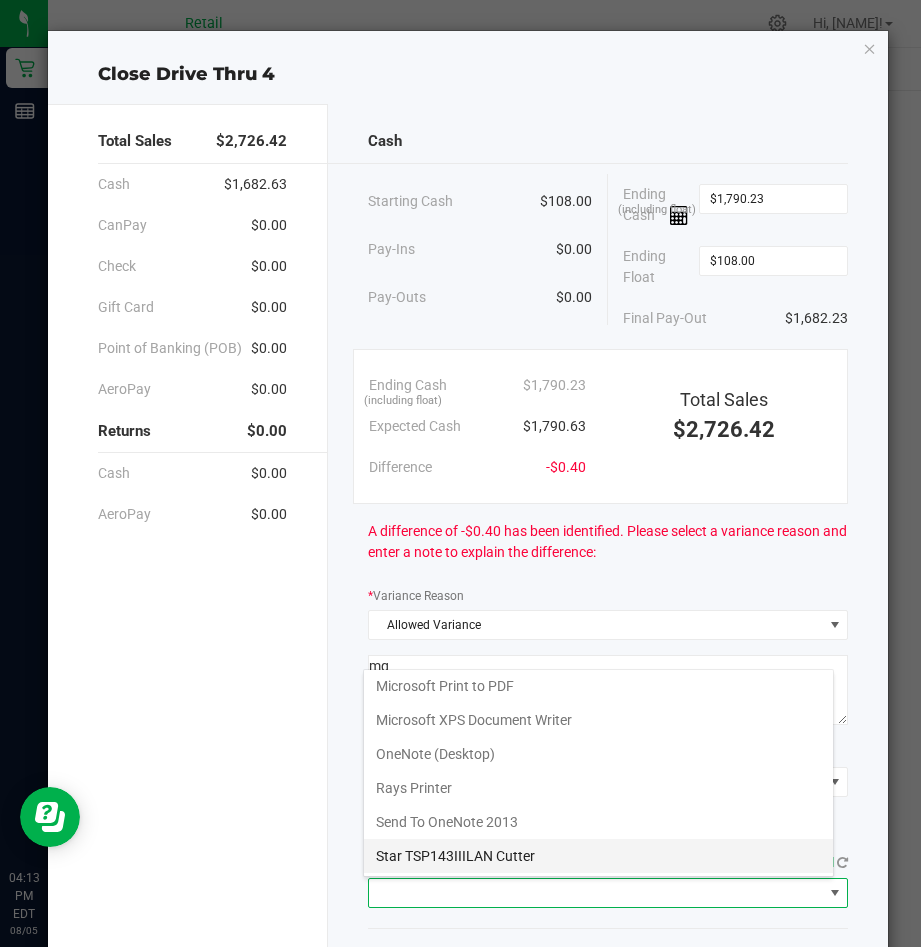click on "Star TSP143IIILAN Cutter" at bounding box center [598, 856] 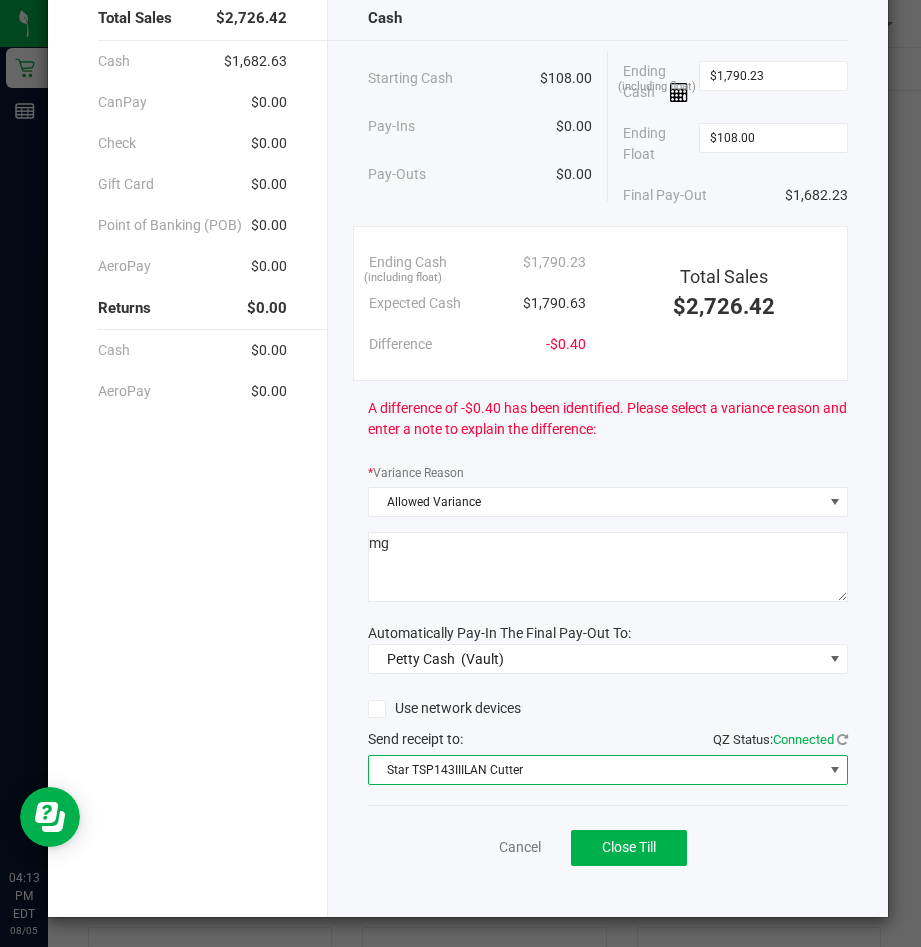 scroll, scrollTop: 124, scrollLeft: 0, axis: vertical 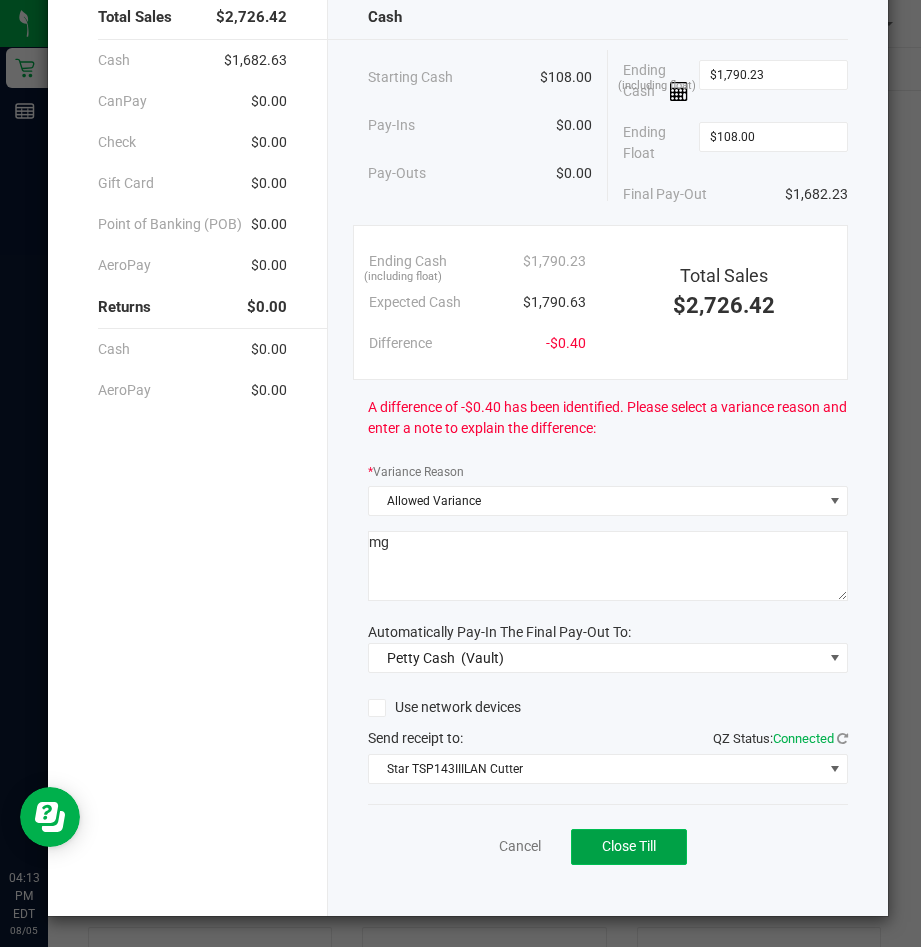 click on "Close Till" 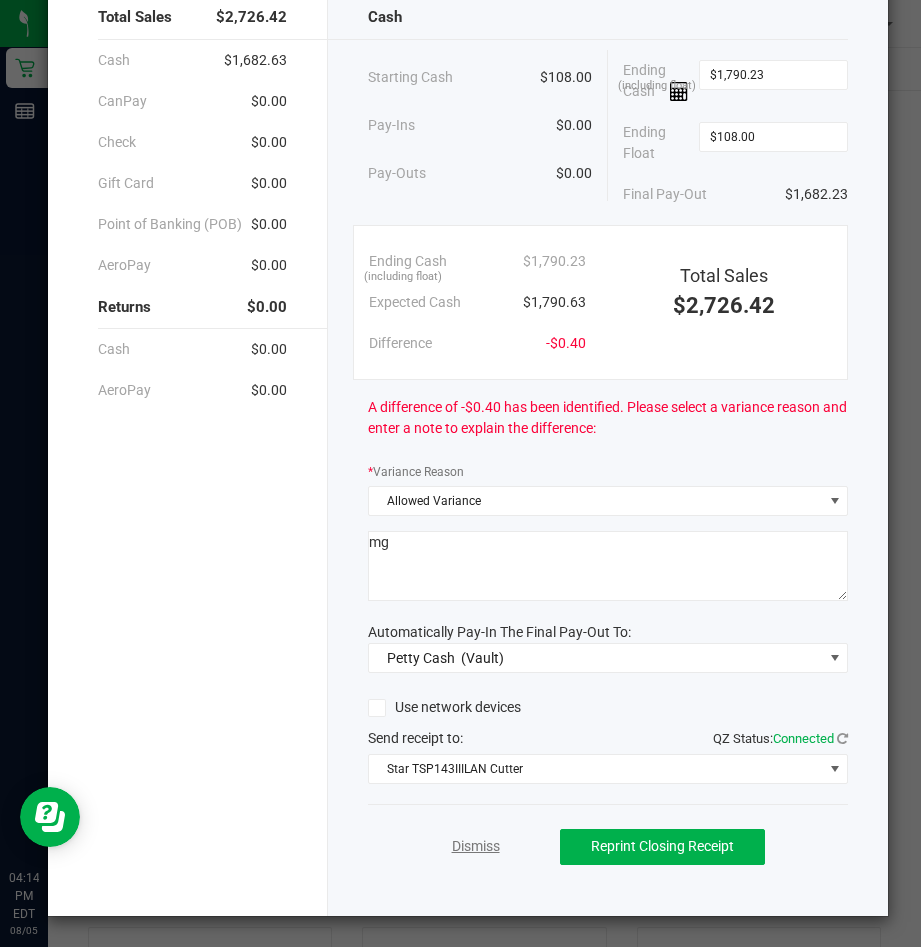 click on "Dismiss" 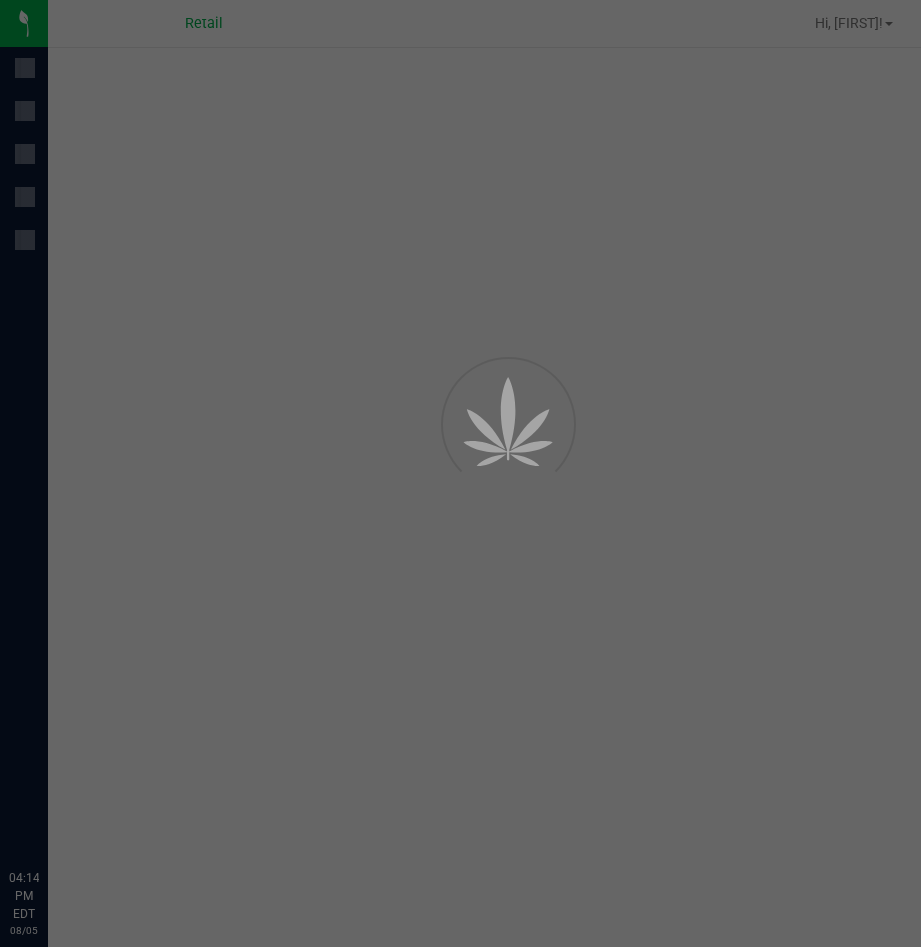 scroll, scrollTop: 0, scrollLeft: 0, axis: both 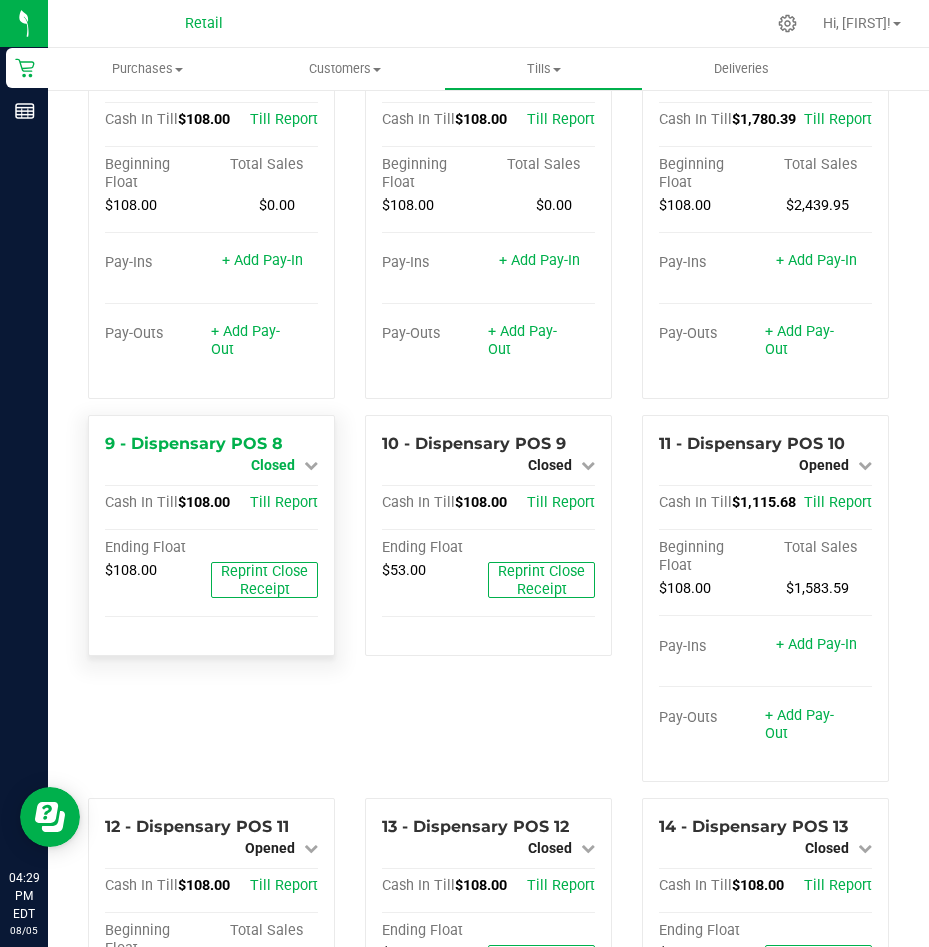 click on "Closed" at bounding box center [284, 465] 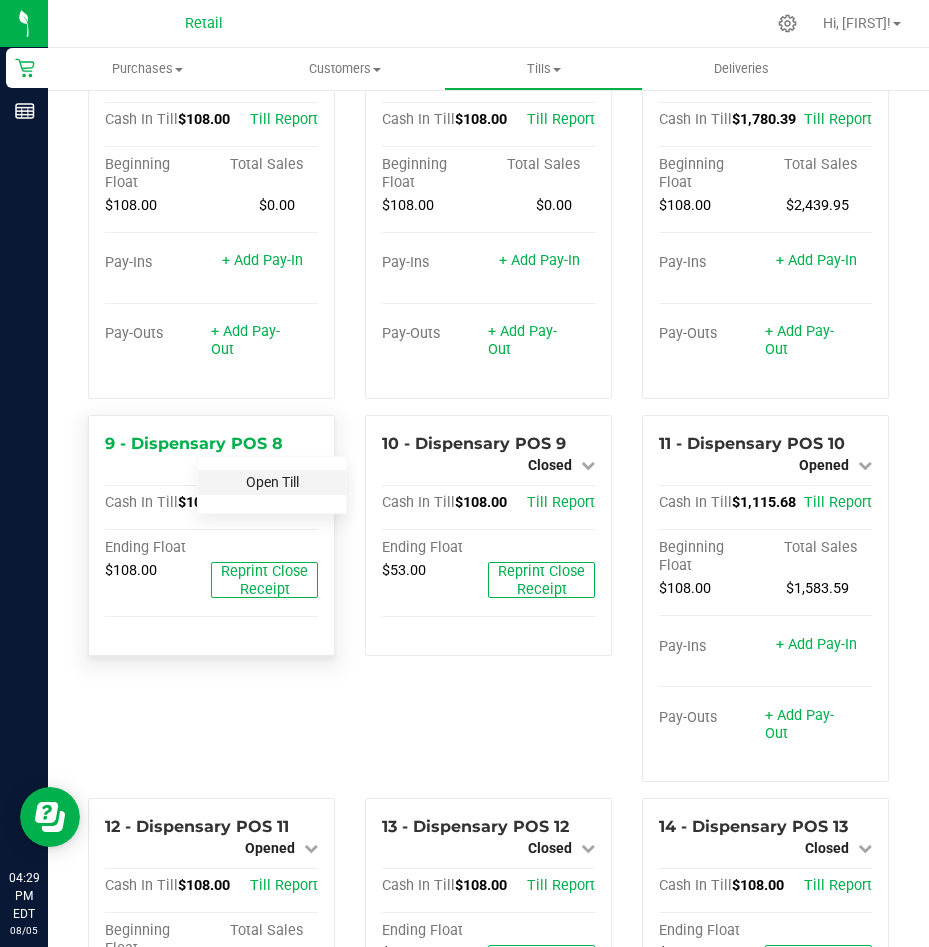 click on "Open Till" at bounding box center (272, 482) 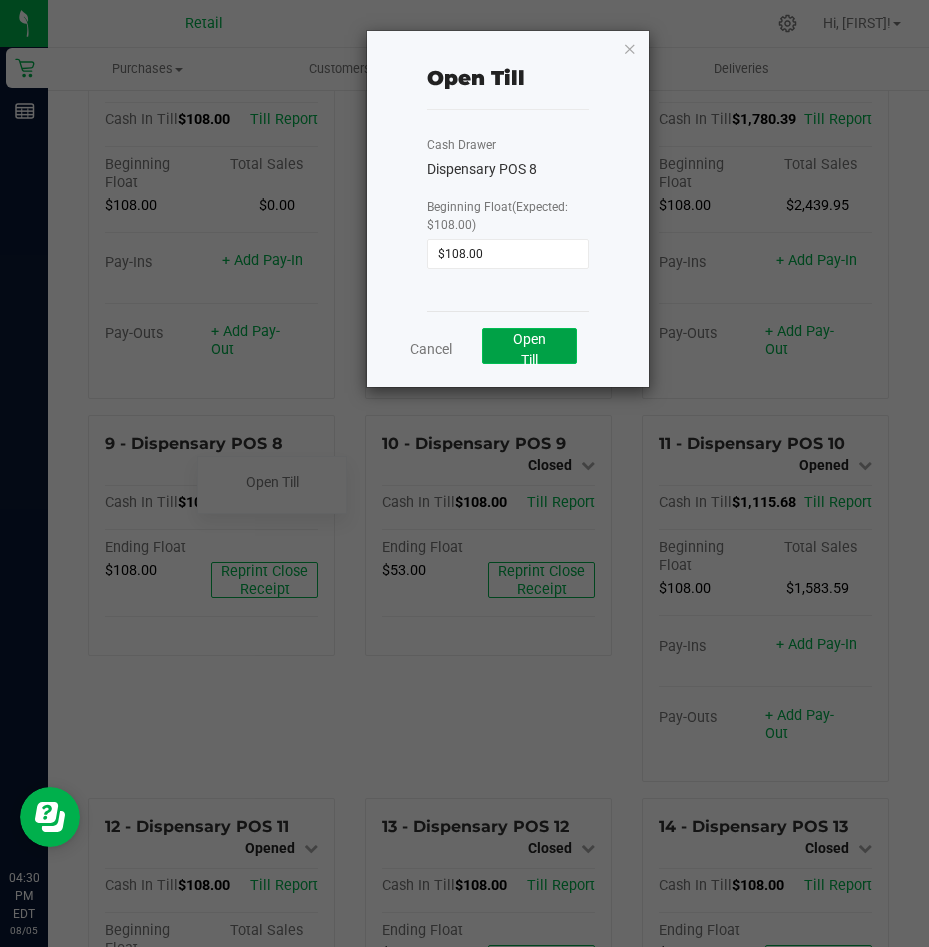 click on "Open Till" 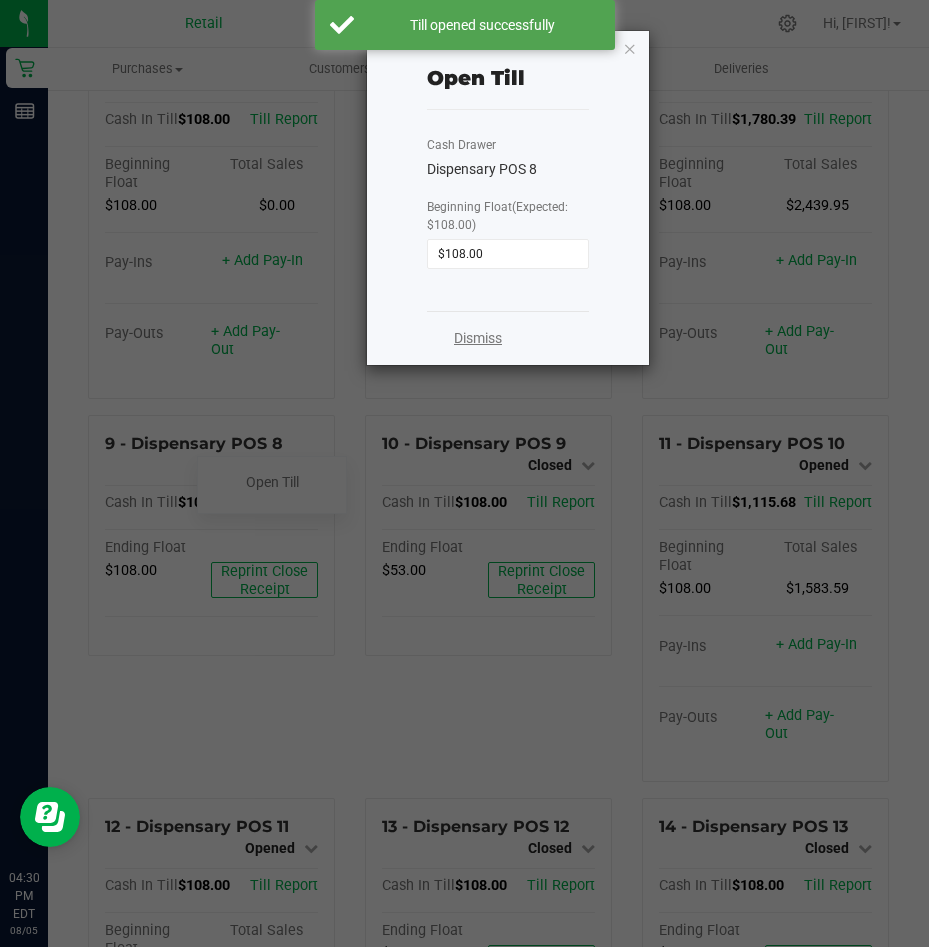click on "Dismiss" 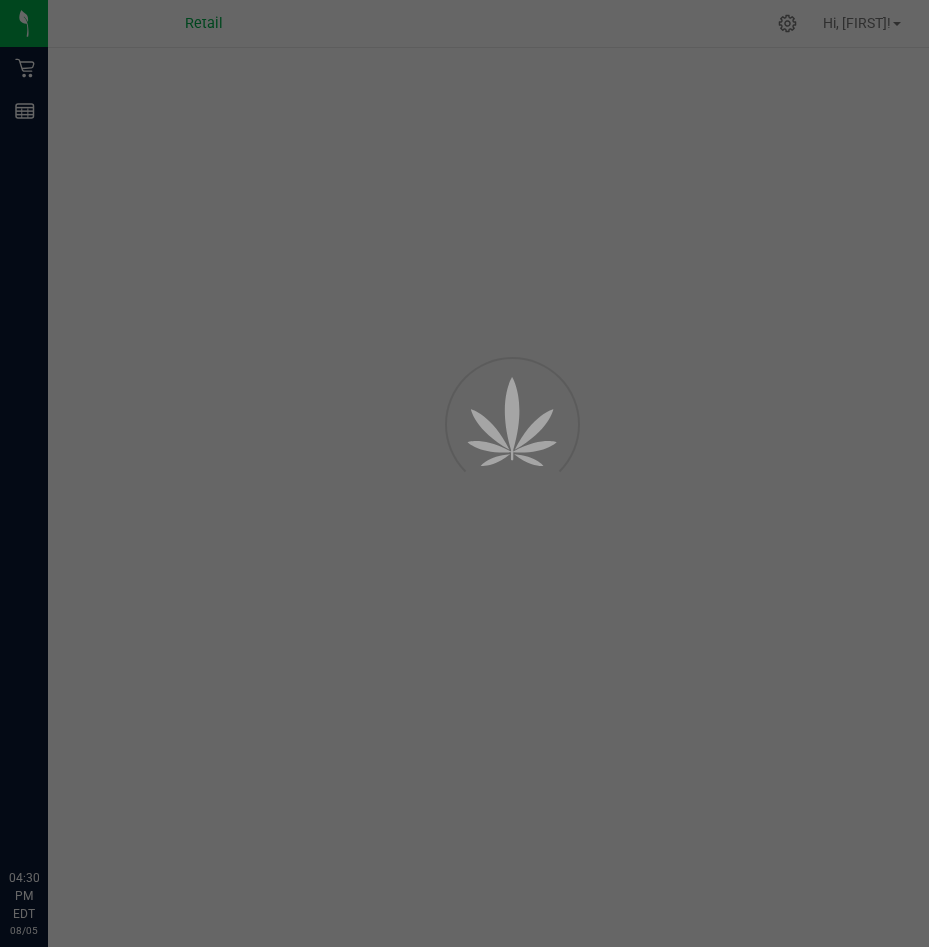 scroll, scrollTop: 0, scrollLeft: 0, axis: both 